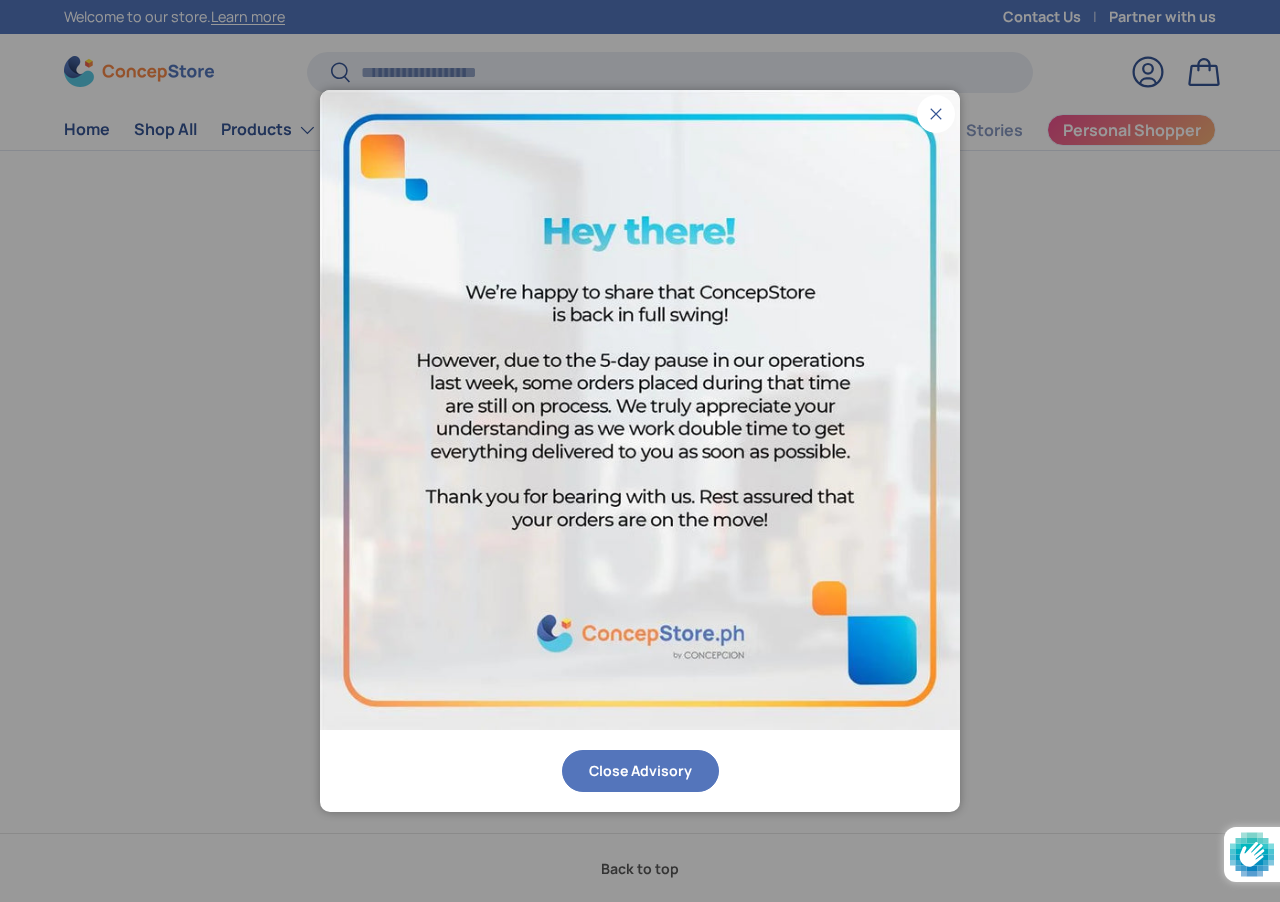 click on "Close Advisory" at bounding box center [640, 771] 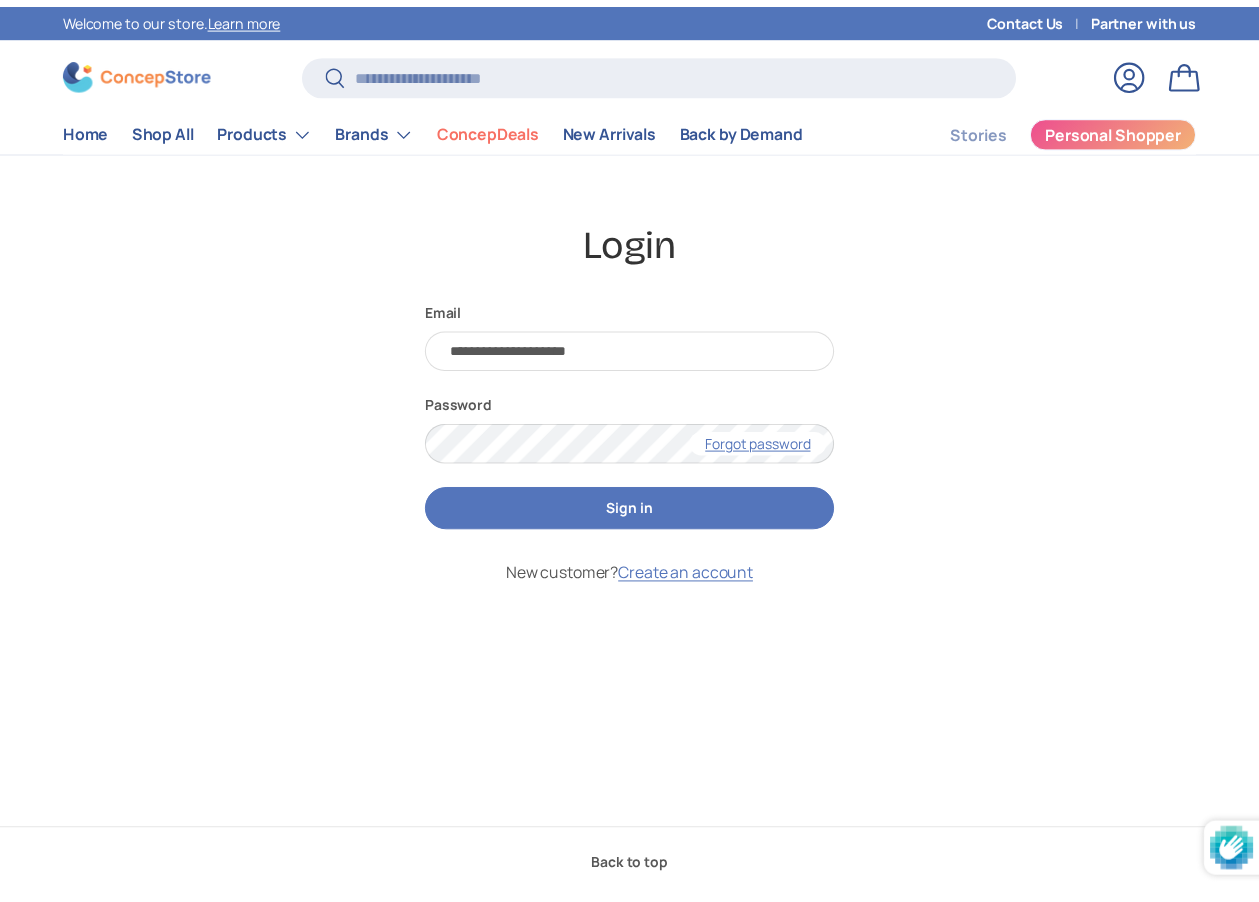 scroll, scrollTop: 0, scrollLeft: 0, axis: both 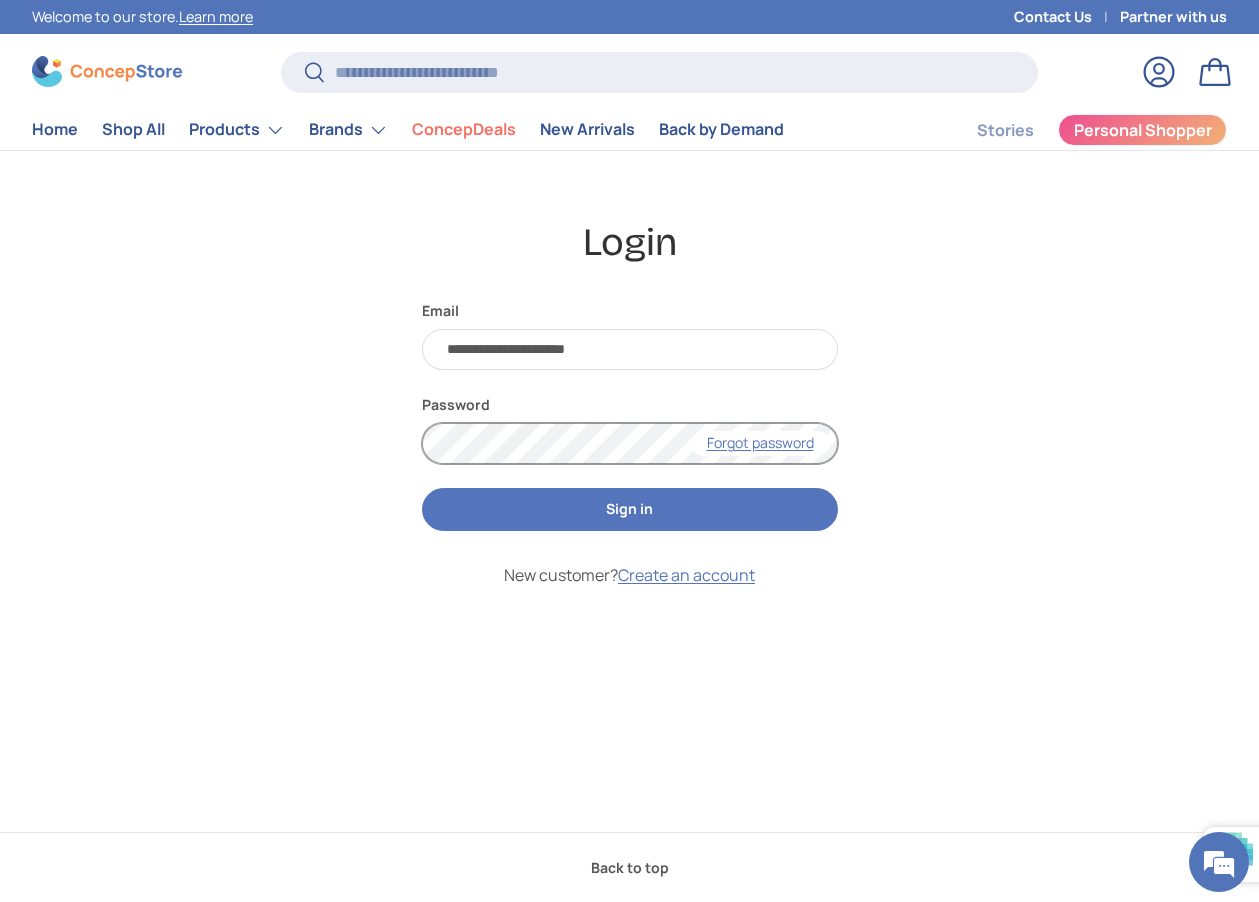 click on "Sign in" at bounding box center (630, 509) 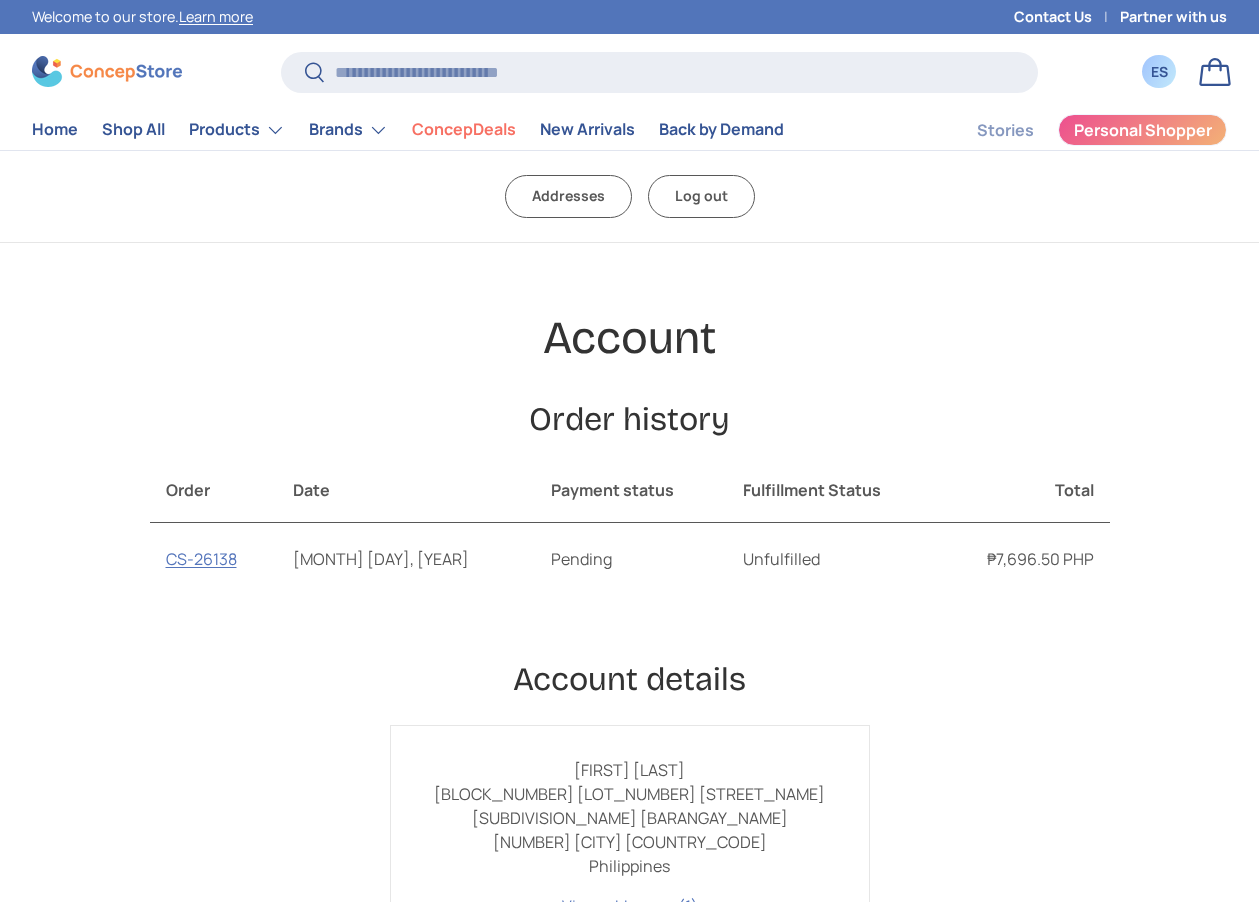 scroll, scrollTop: 0, scrollLeft: 0, axis: both 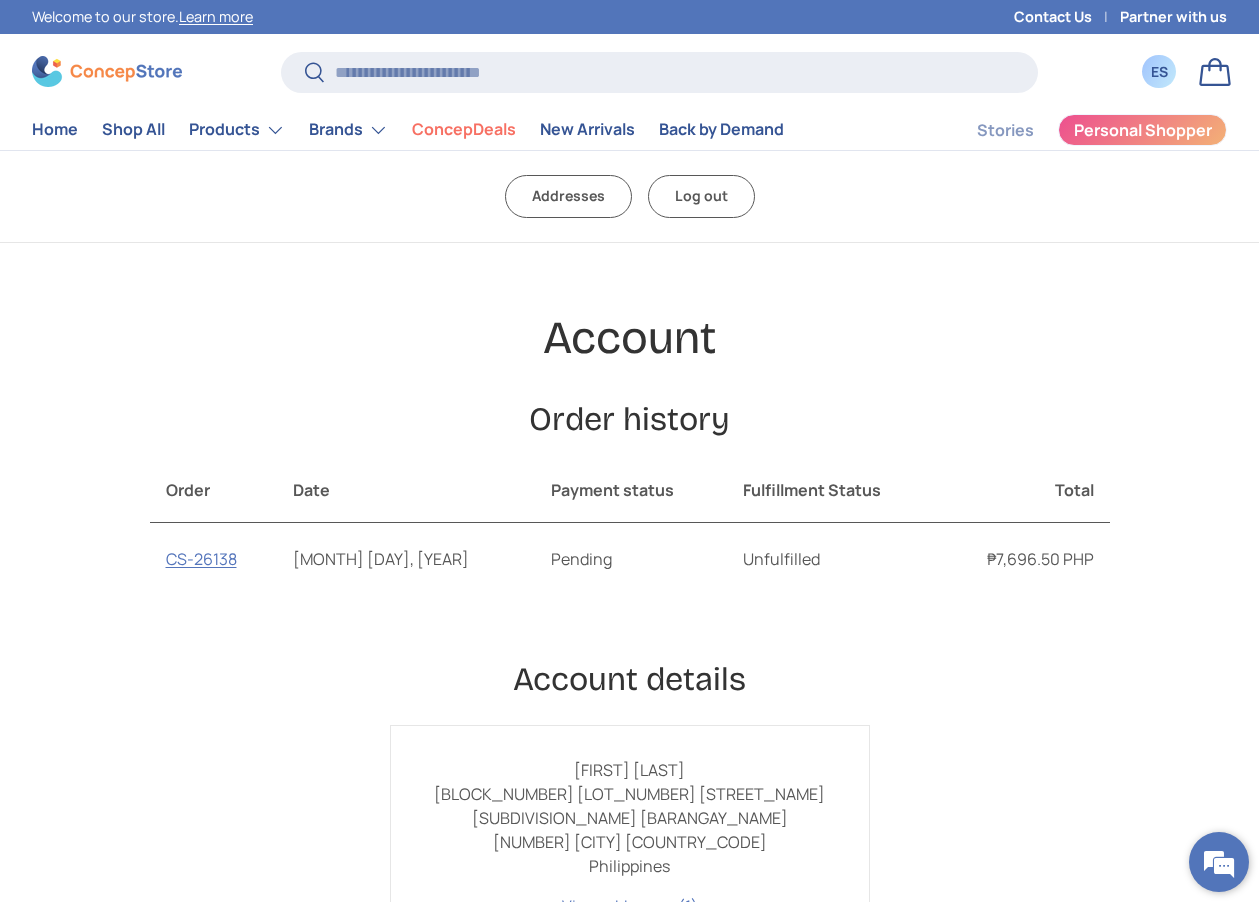 click at bounding box center [1219, 862] 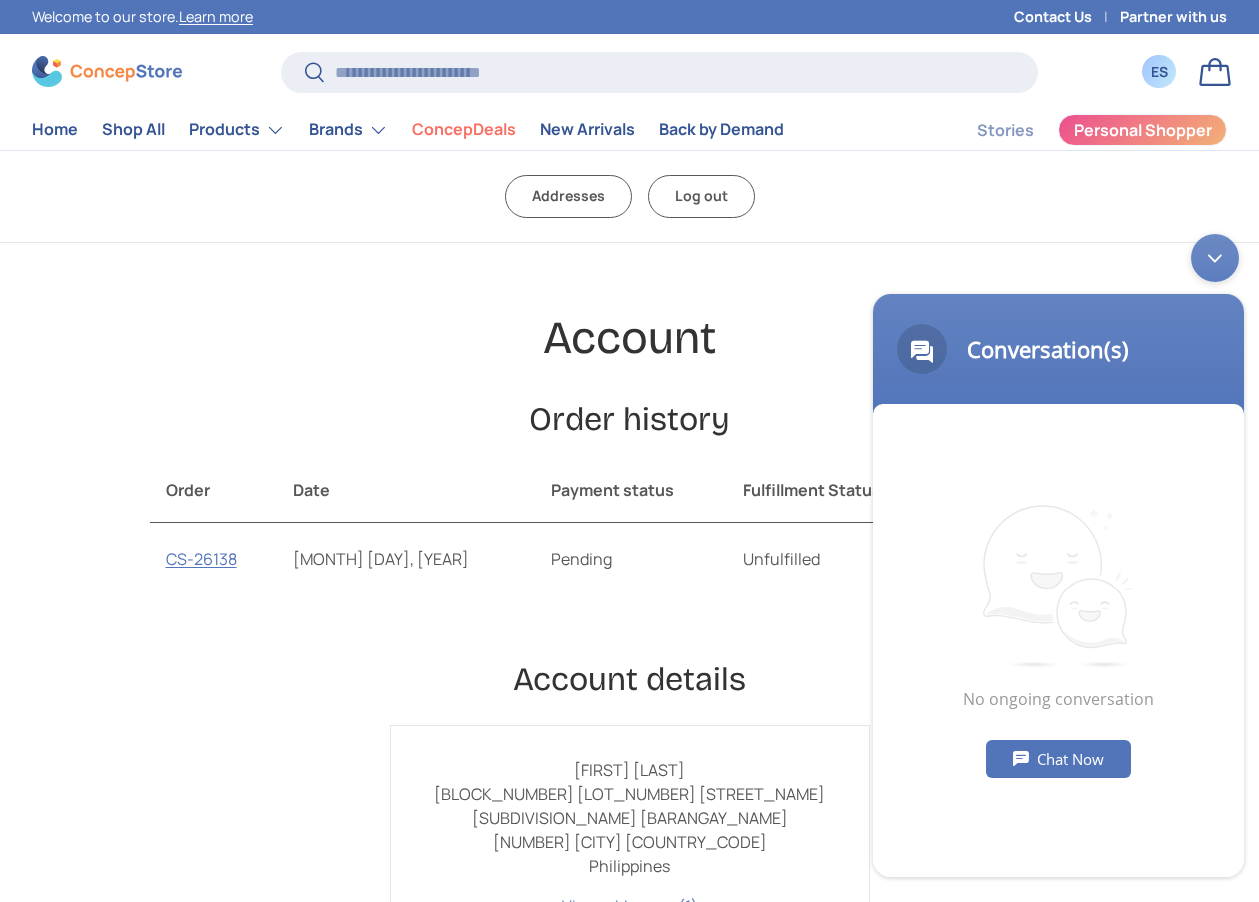 scroll, scrollTop: 0, scrollLeft: 0, axis: both 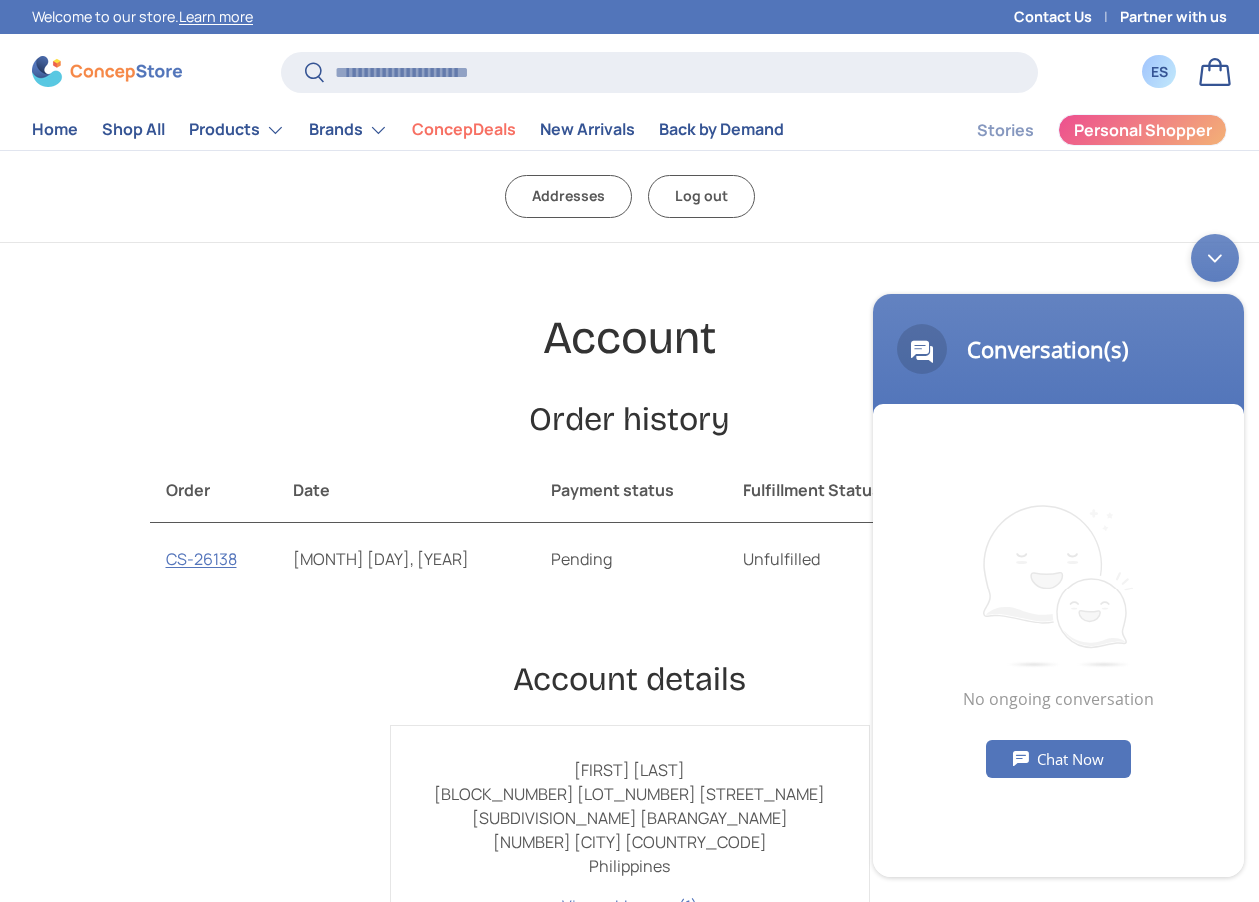 click on "Chat Now" at bounding box center [1058, 759] 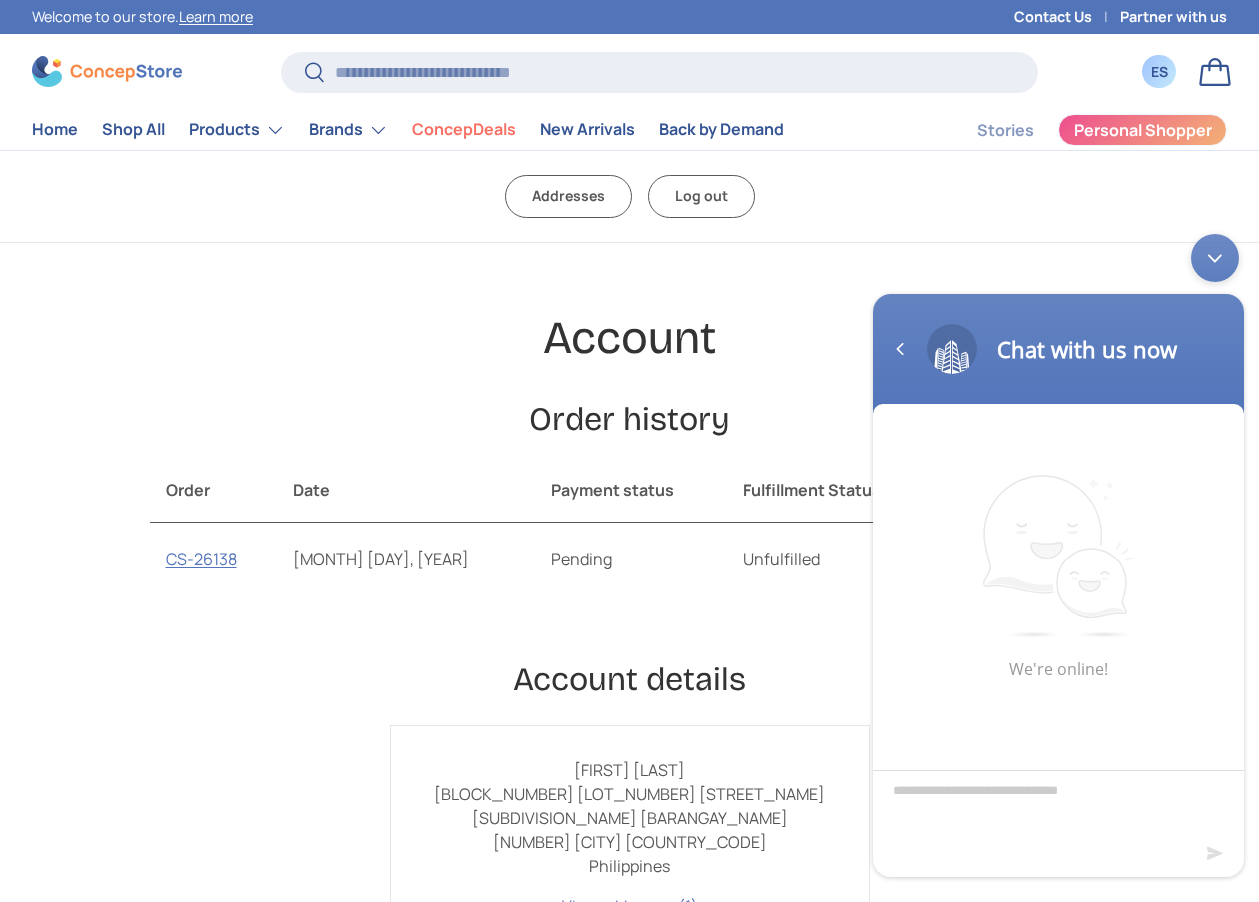 click at bounding box center (1058, 805) 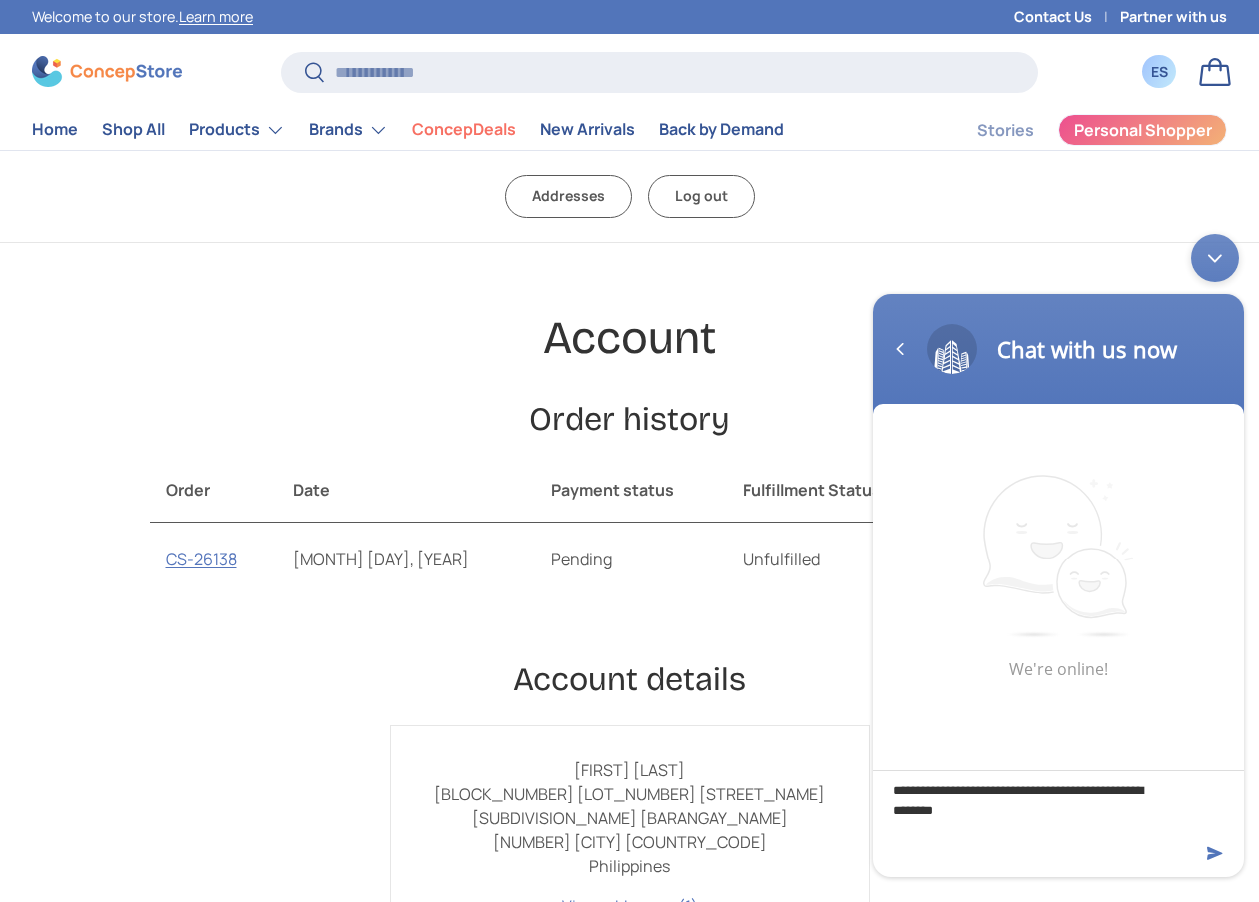type on "**********" 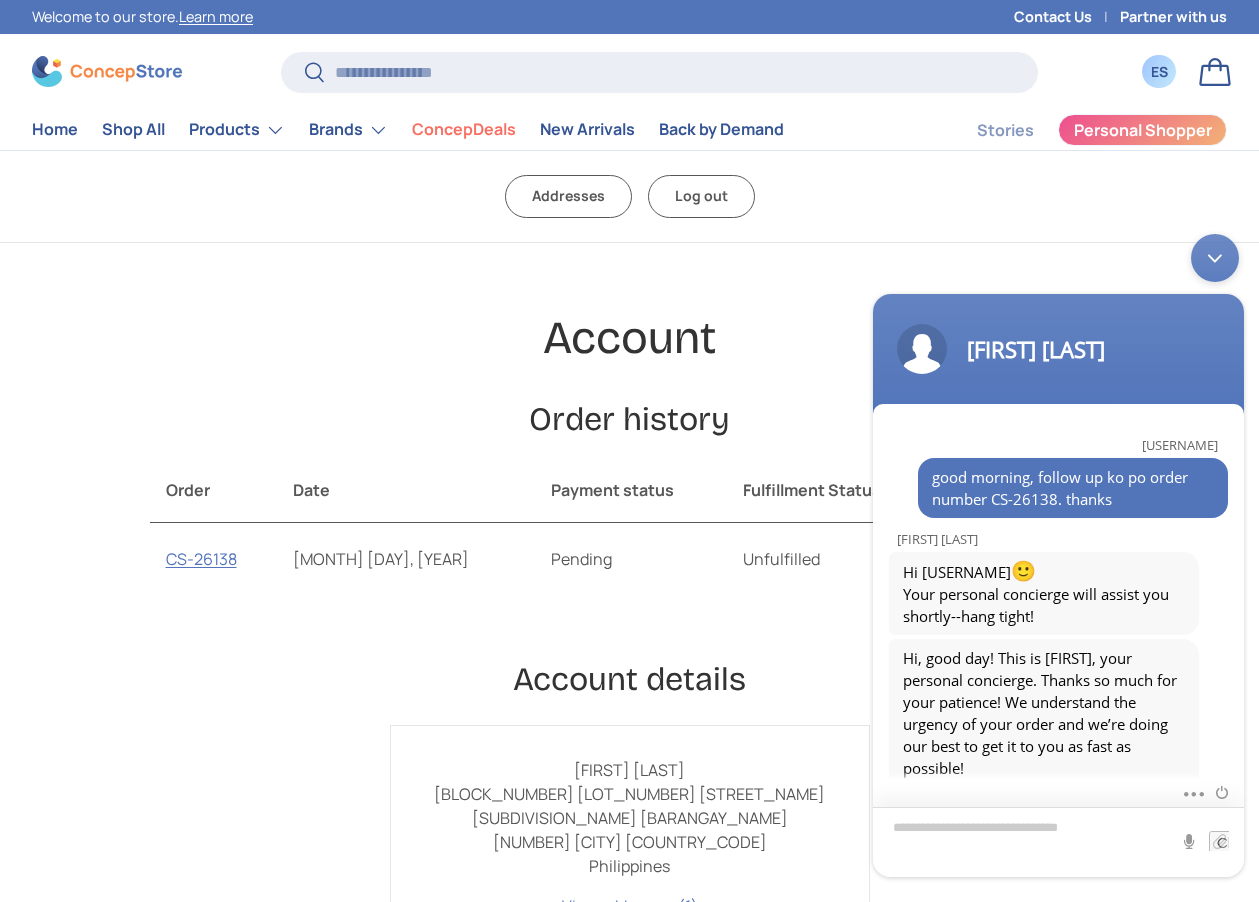 scroll, scrollTop: 146, scrollLeft: 0, axis: vertical 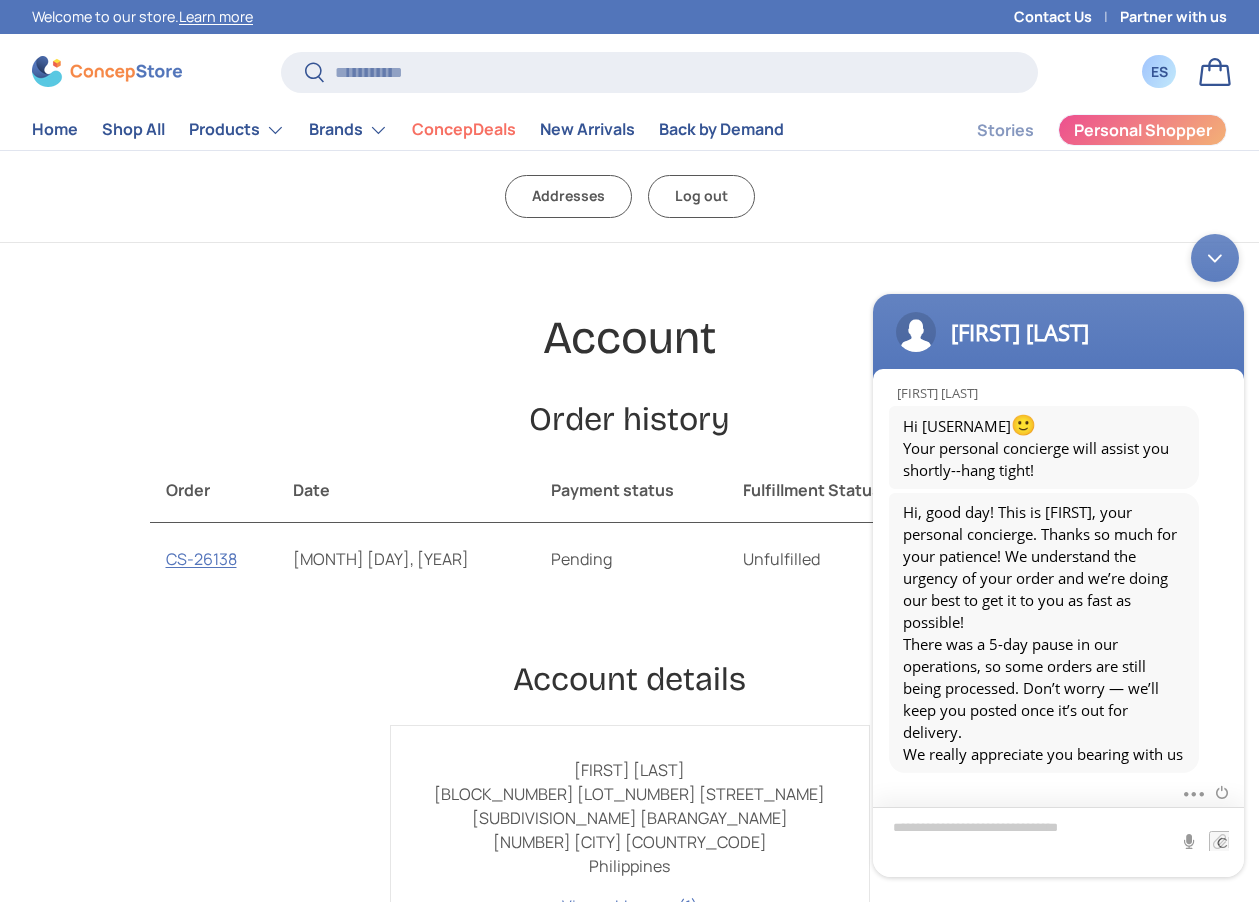 click at bounding box center (1058, 842) 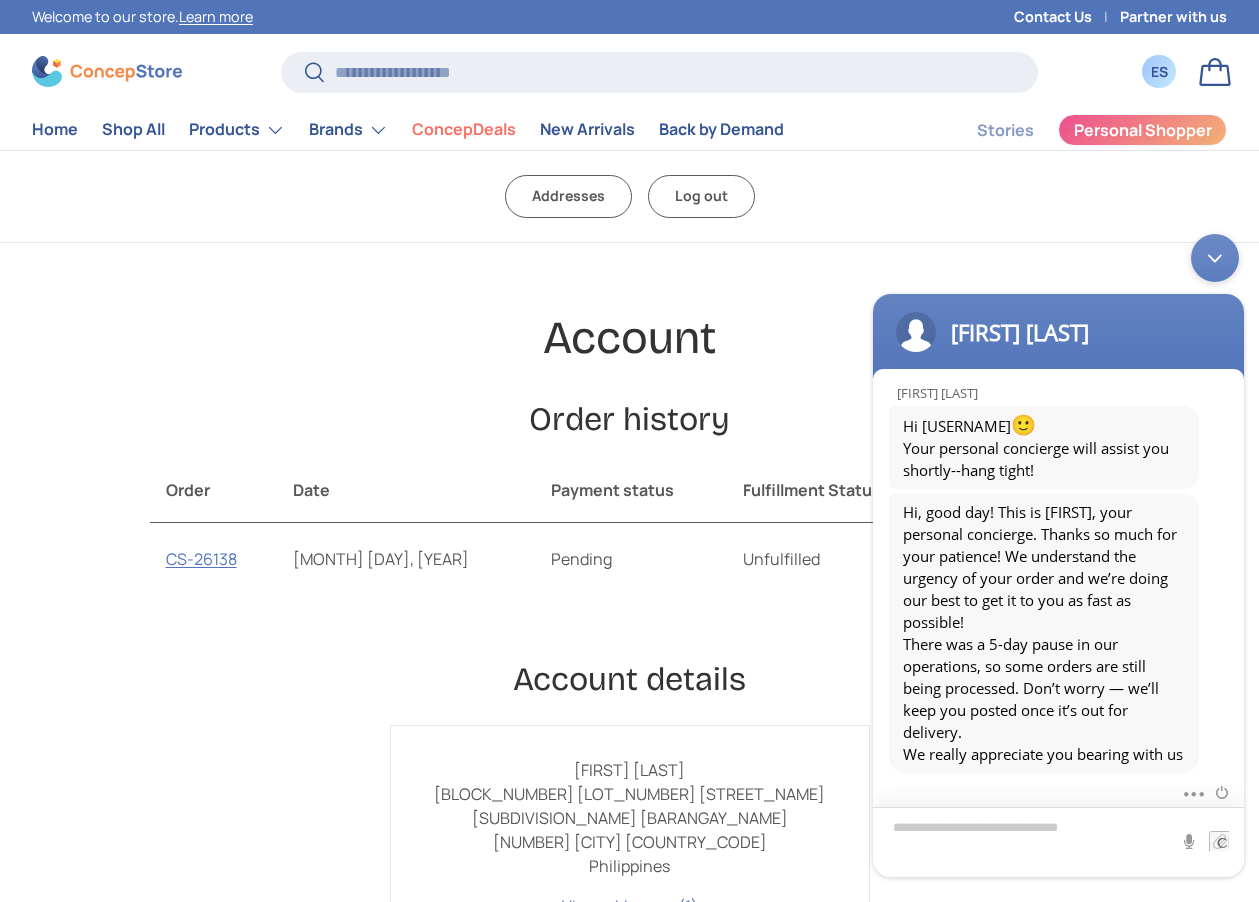 click at bounding box center (1058, 842) 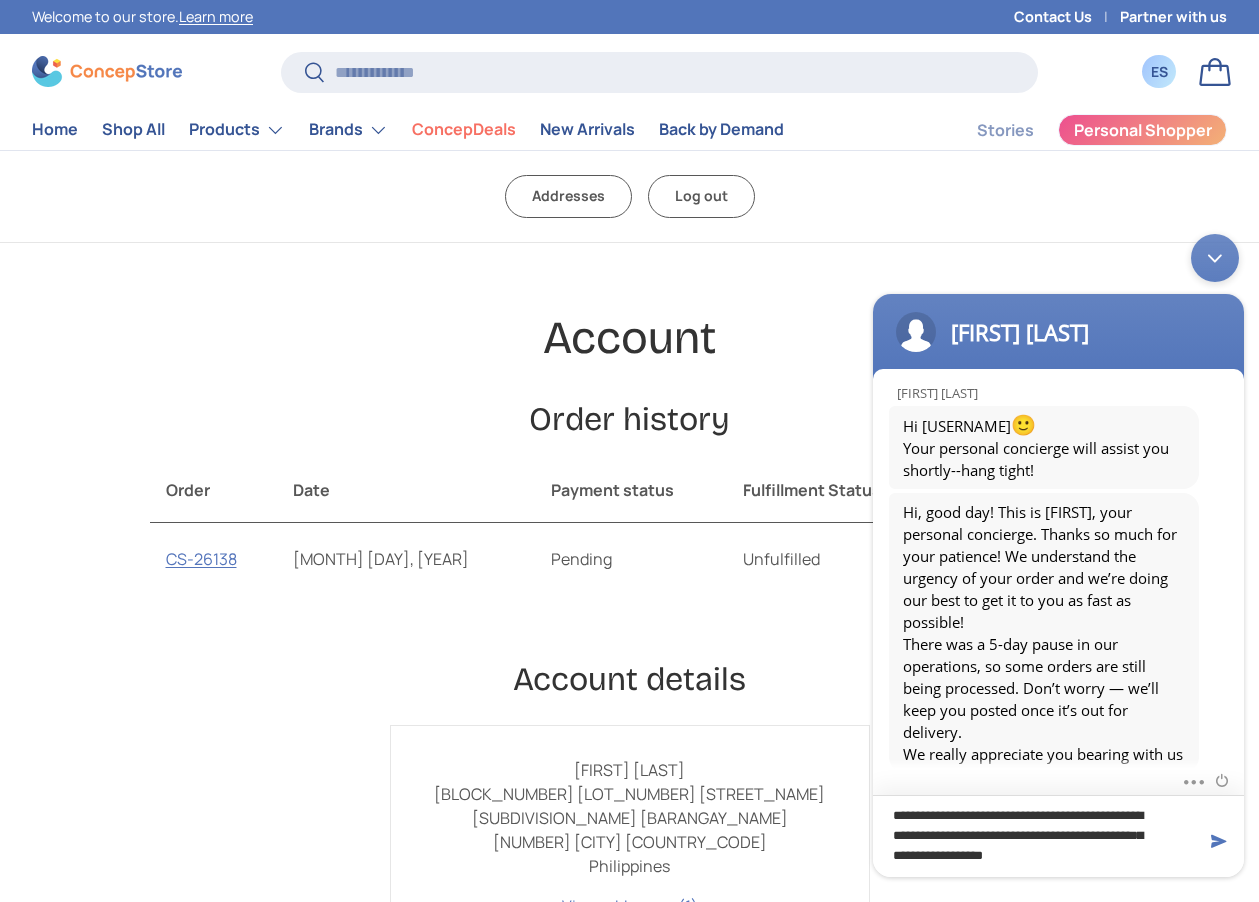scroll, scrollTop: 0, scrollLeft: 0, axis: both 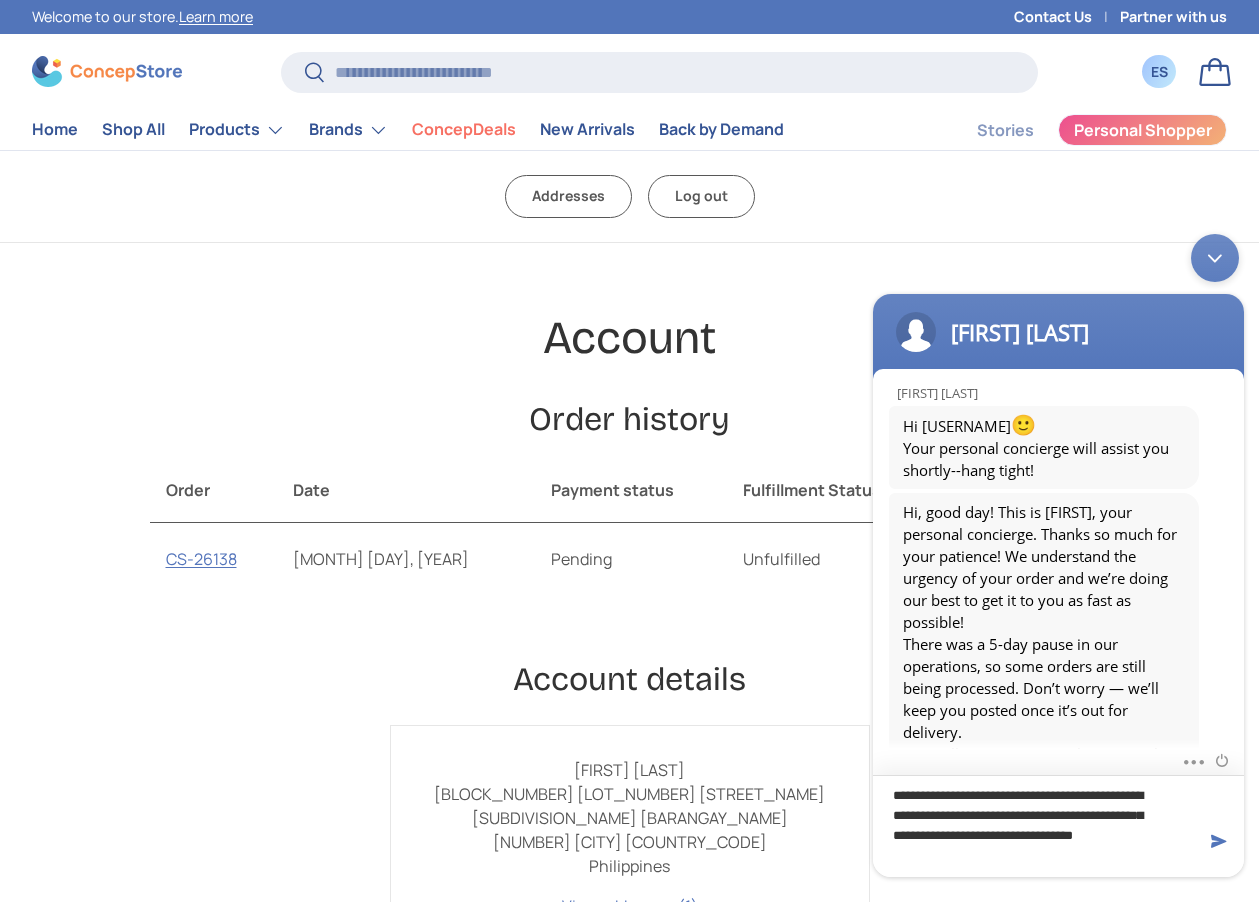 type on "**********" 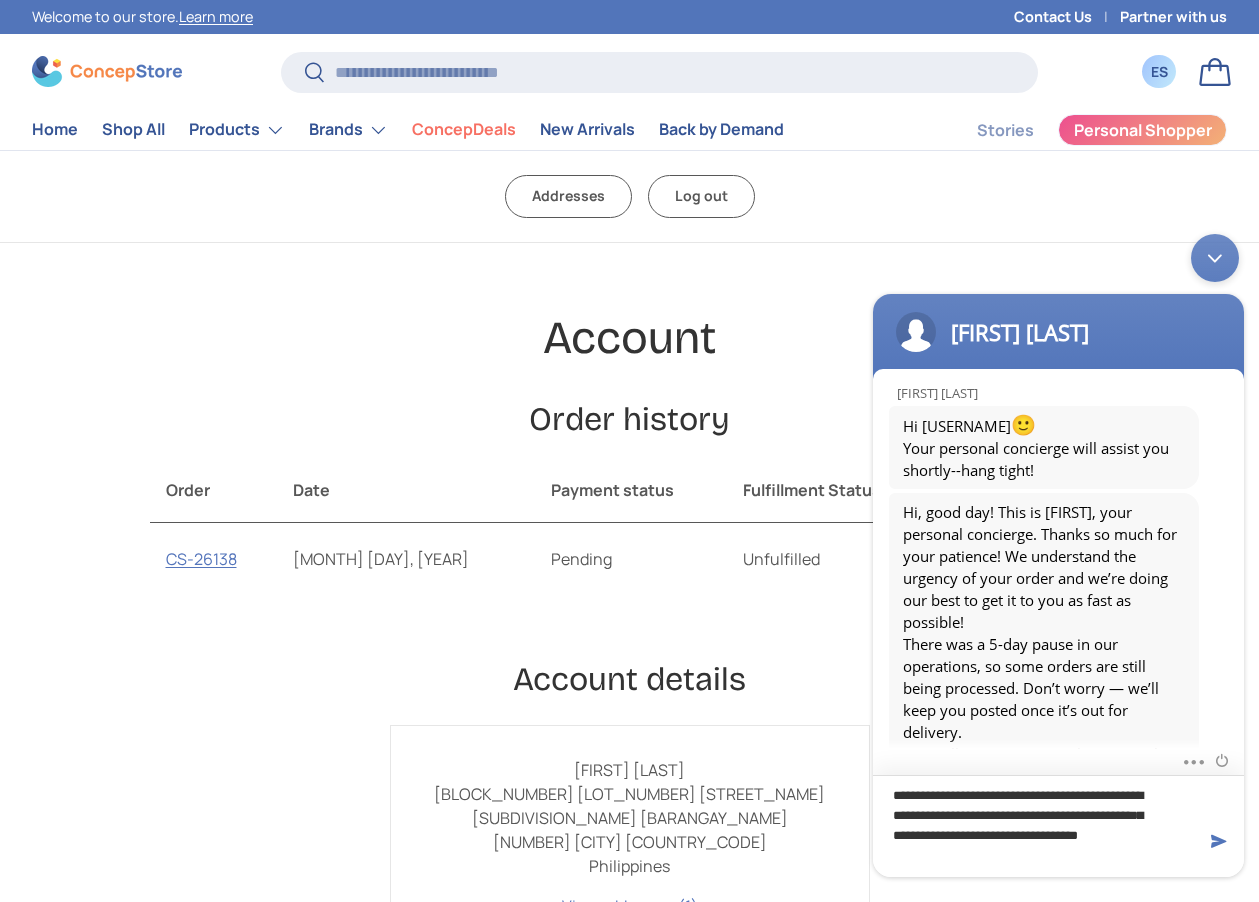 type 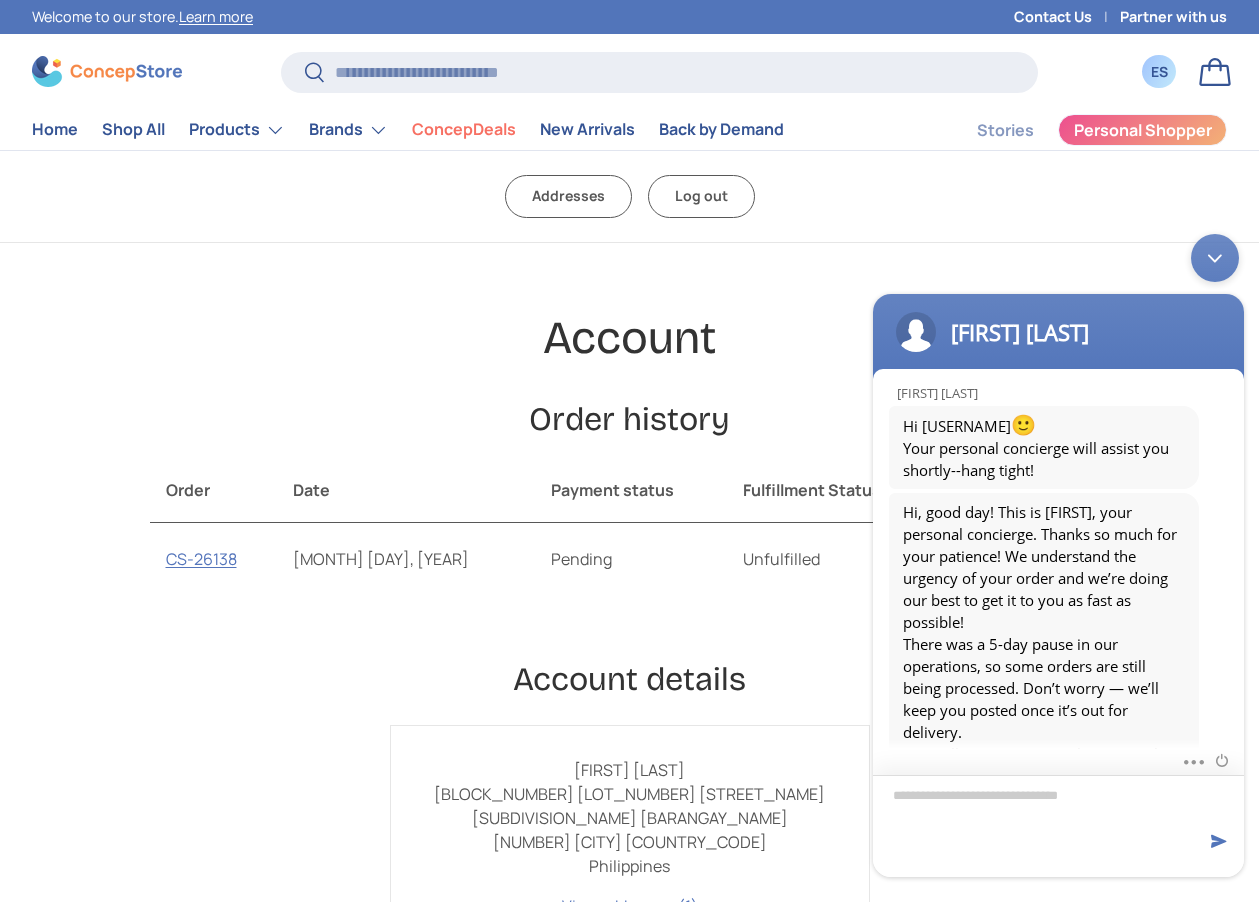 scroll, scrollTop: 250, scrollLeft: 0, axis: vertical 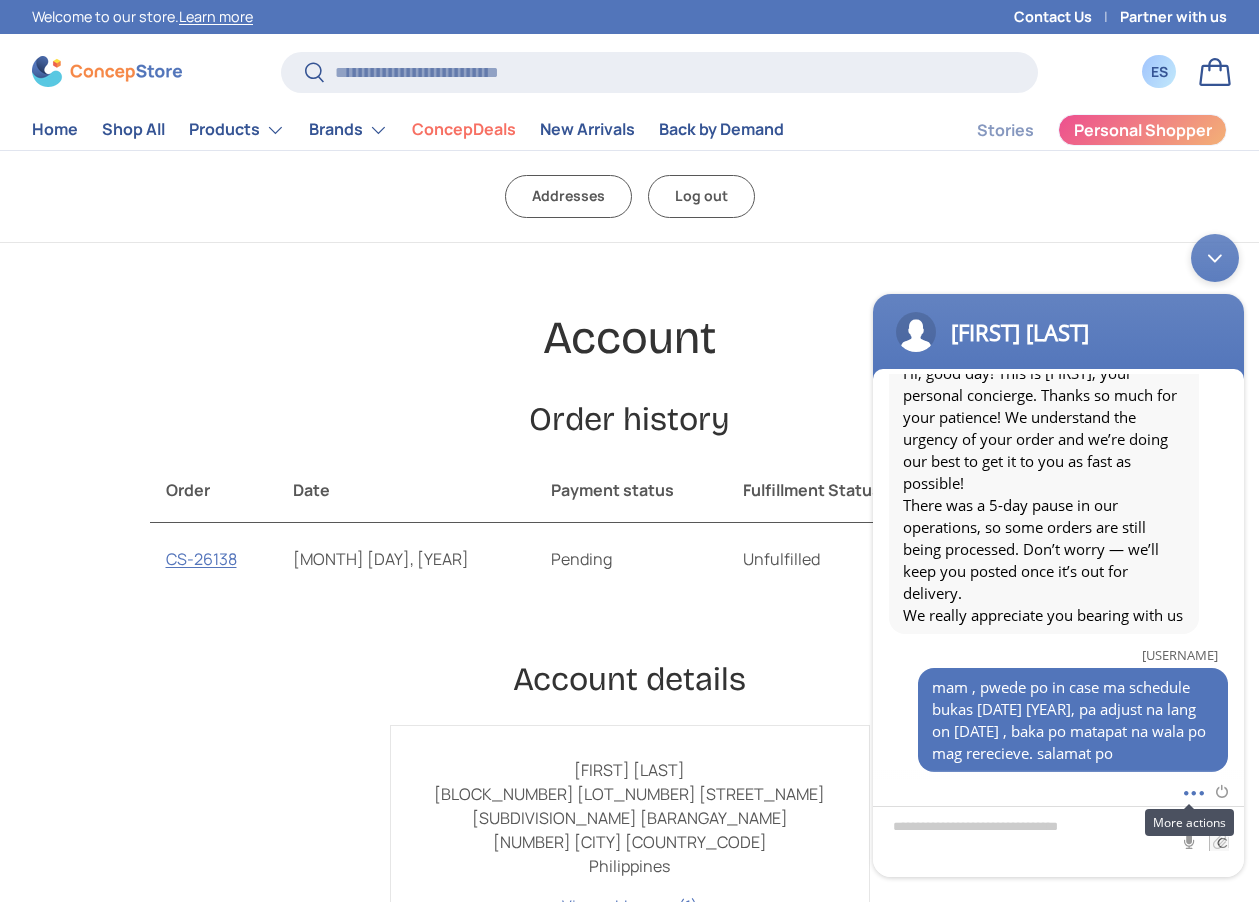 click at bounding box center (1188, 790) 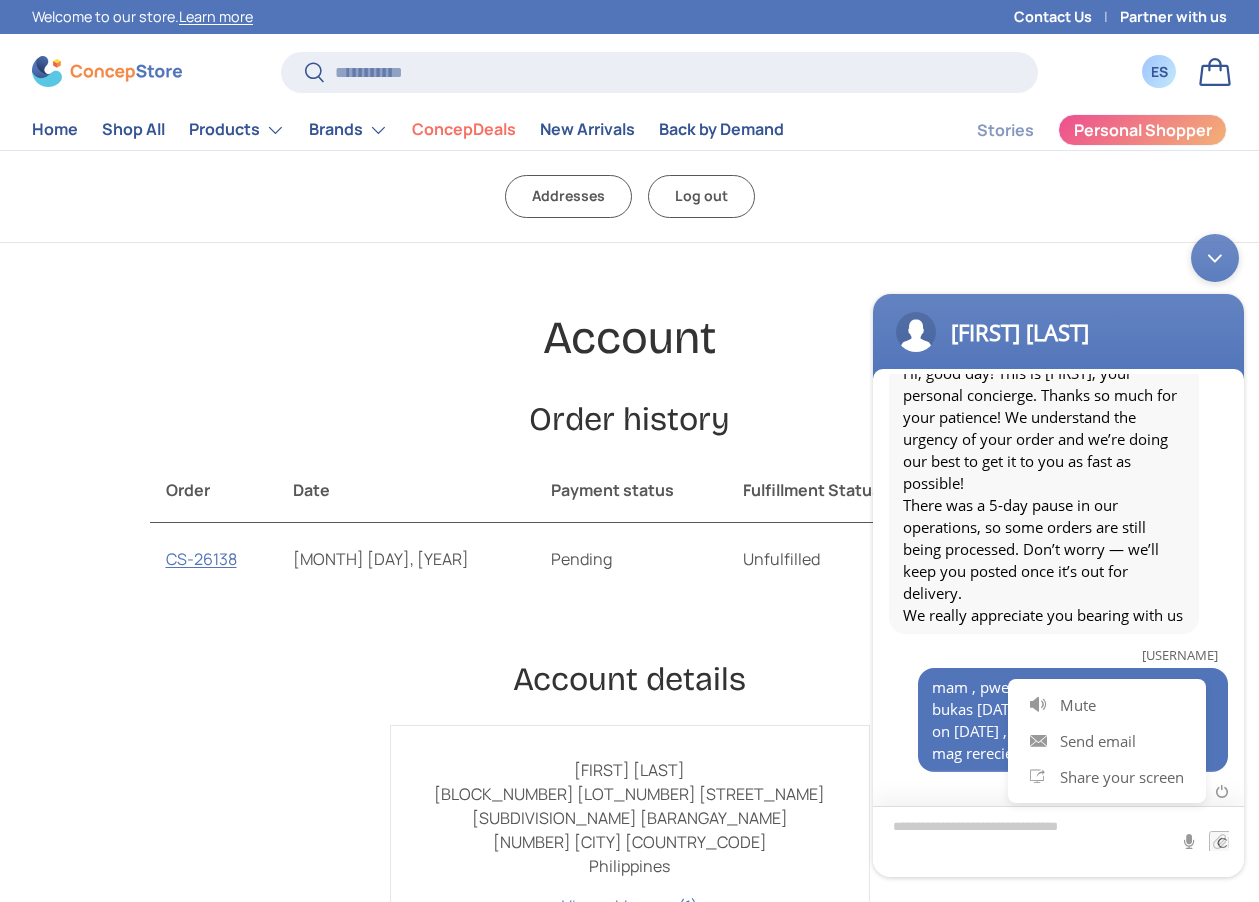 click at bounding box center (1058, 841) 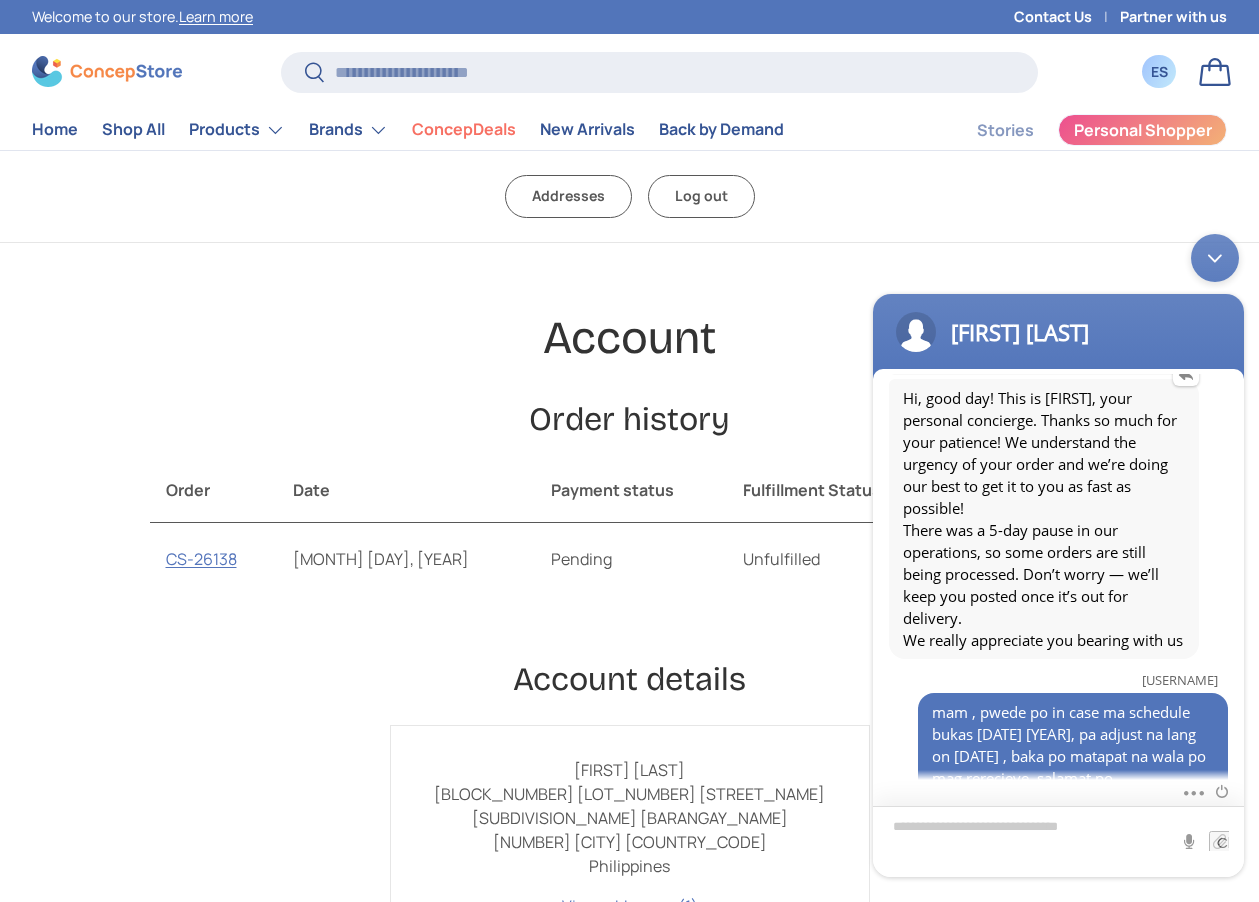 scroll, scrollTop: 250, scrollLeft: 0, axis: vertical 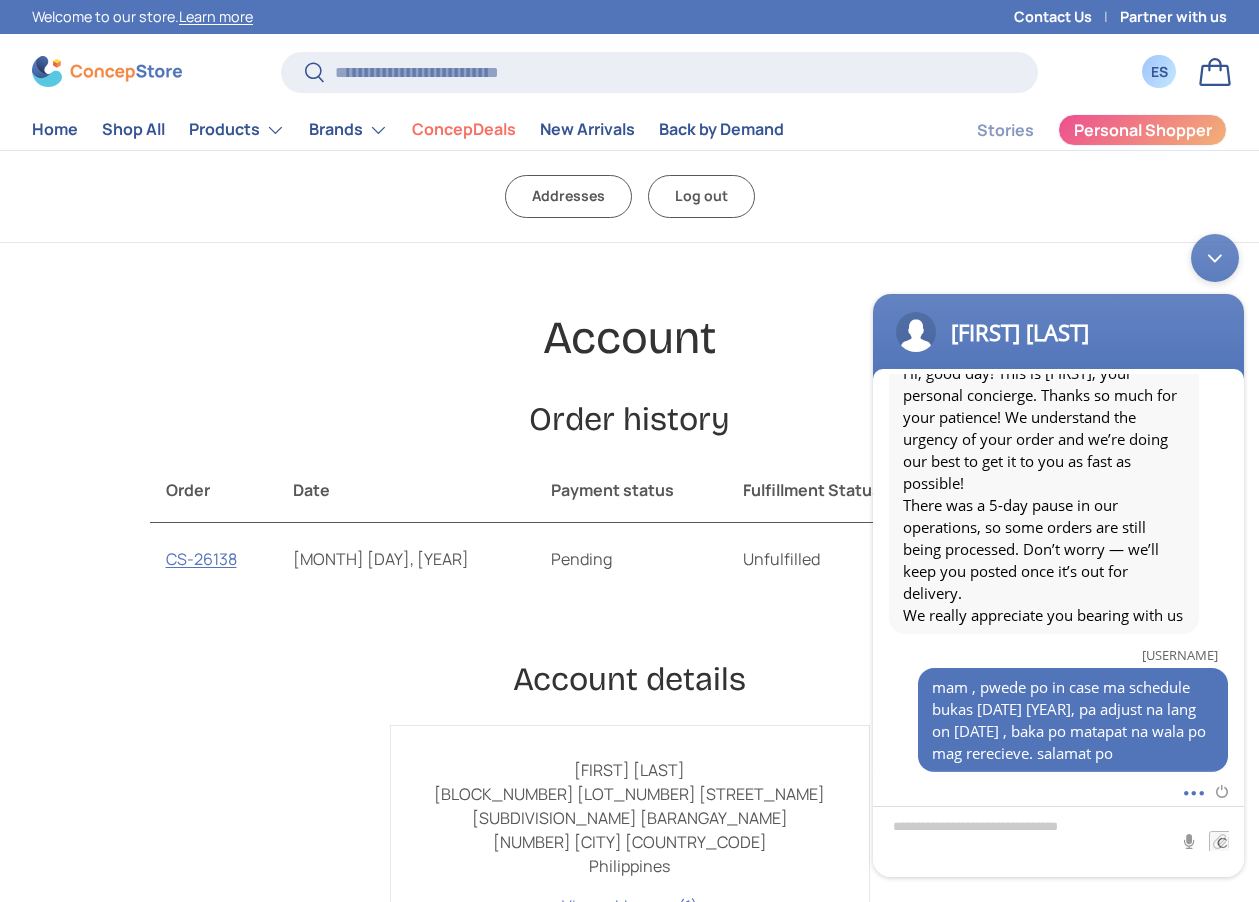 click at bounding box center [1188, 790] 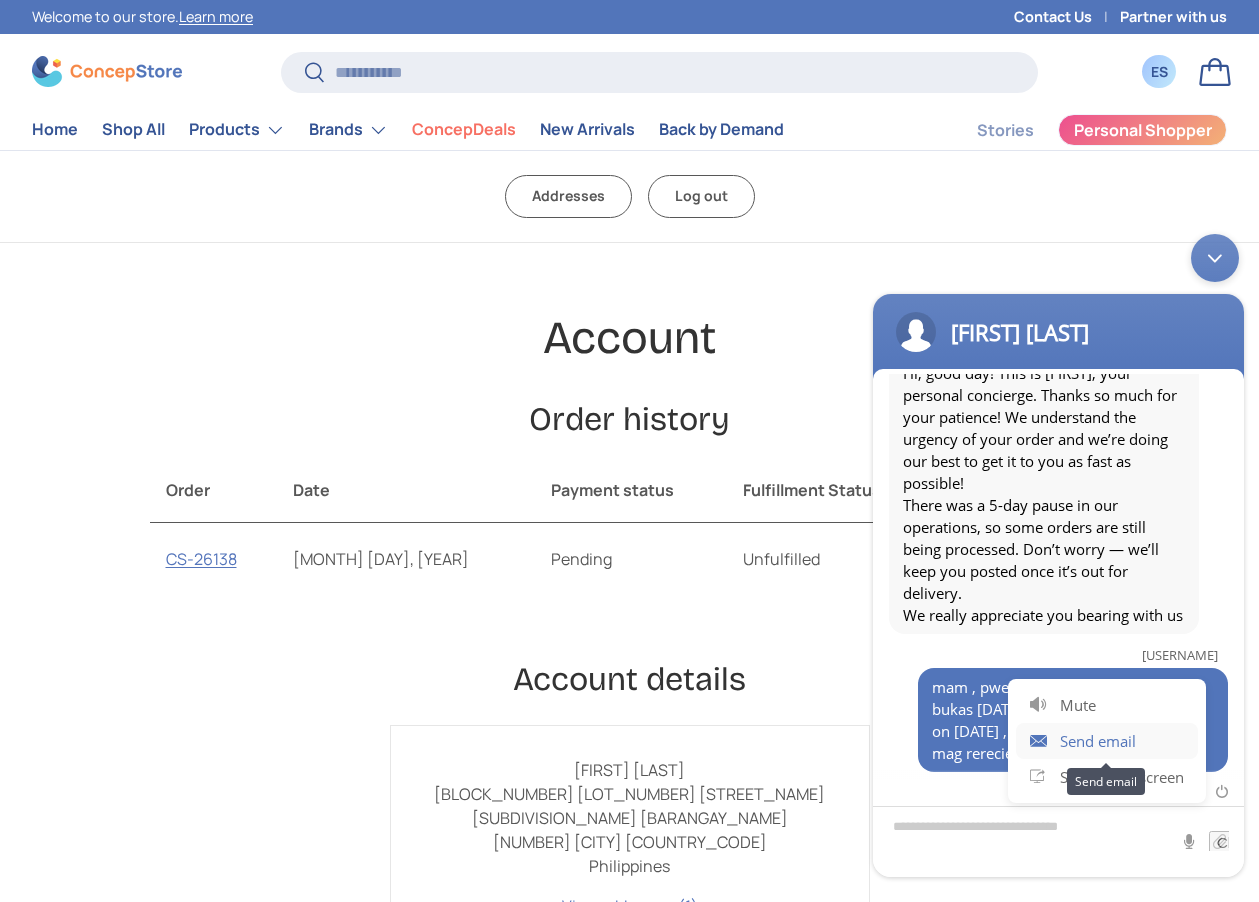 click on "Send email" at bounding box center [1107, 741] 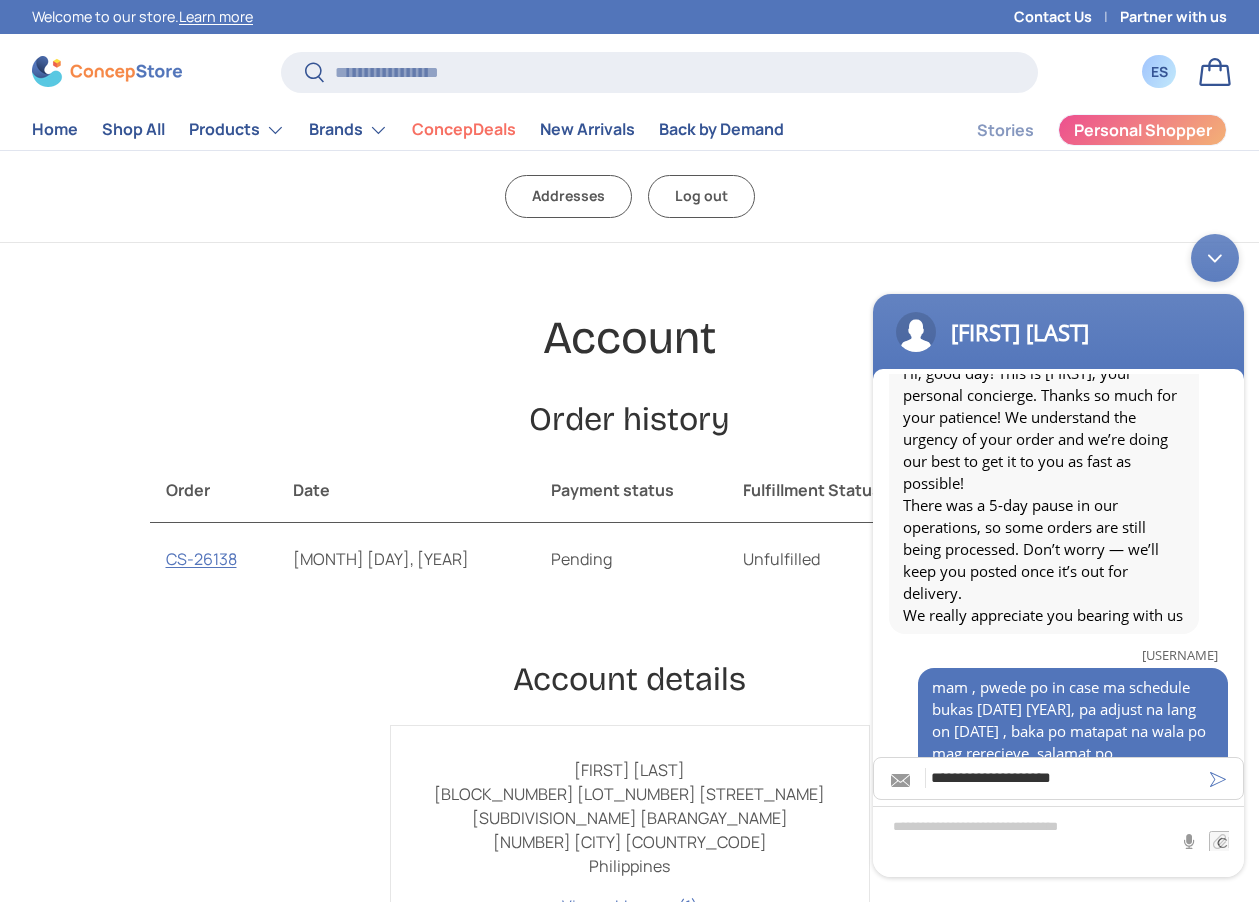 click at bounding box center (1218, 779) 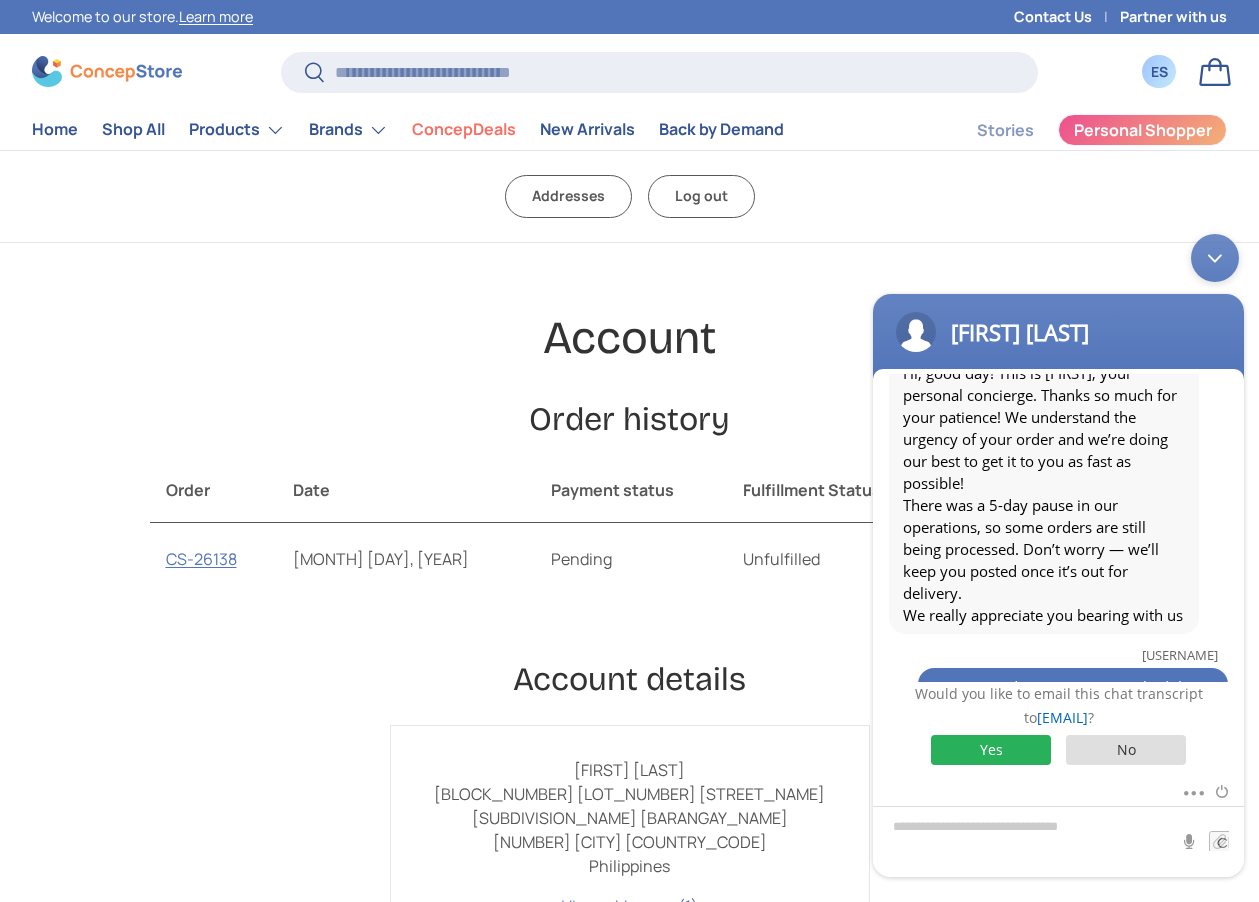click on "Yes" at bounding box center [991, 750] 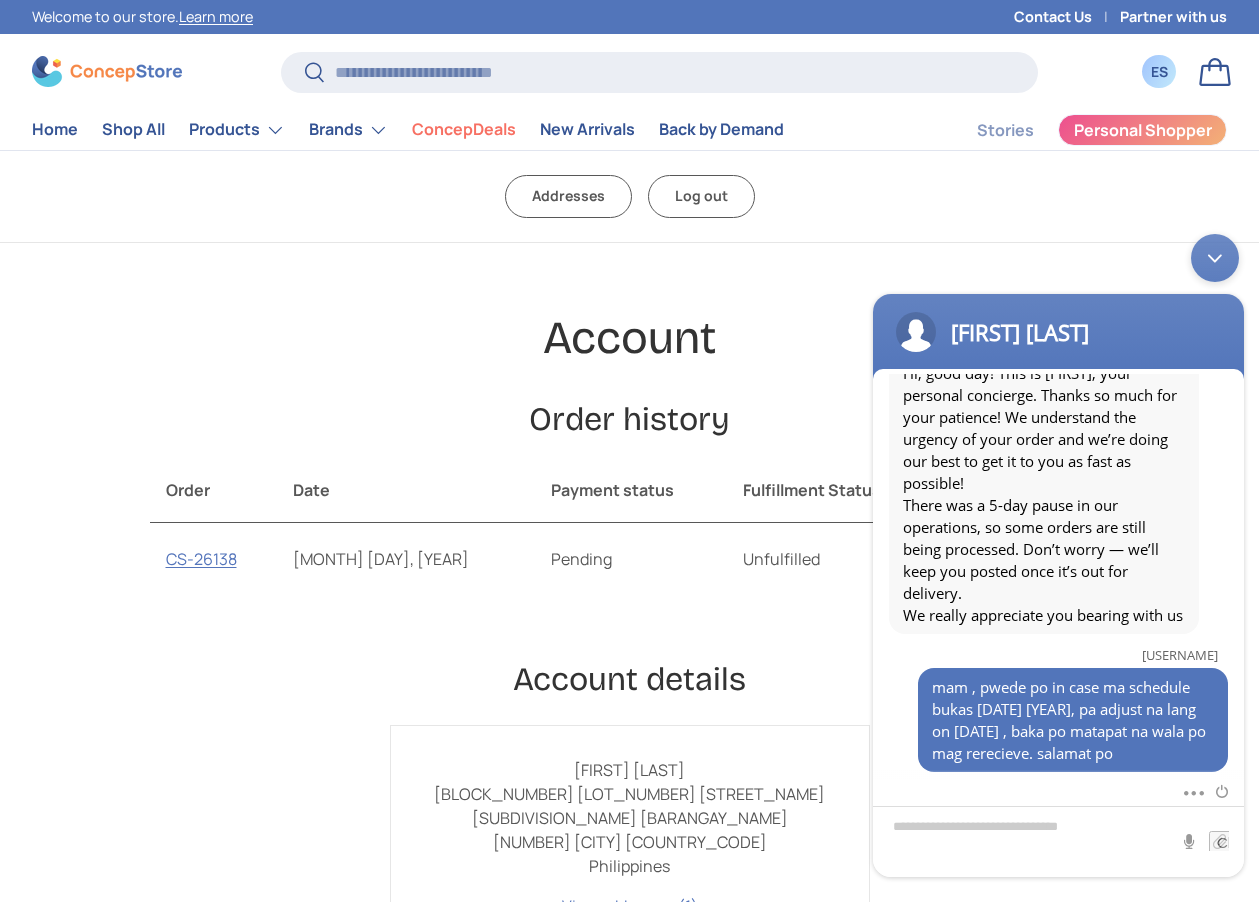 click at bounding box center [1215, 258] 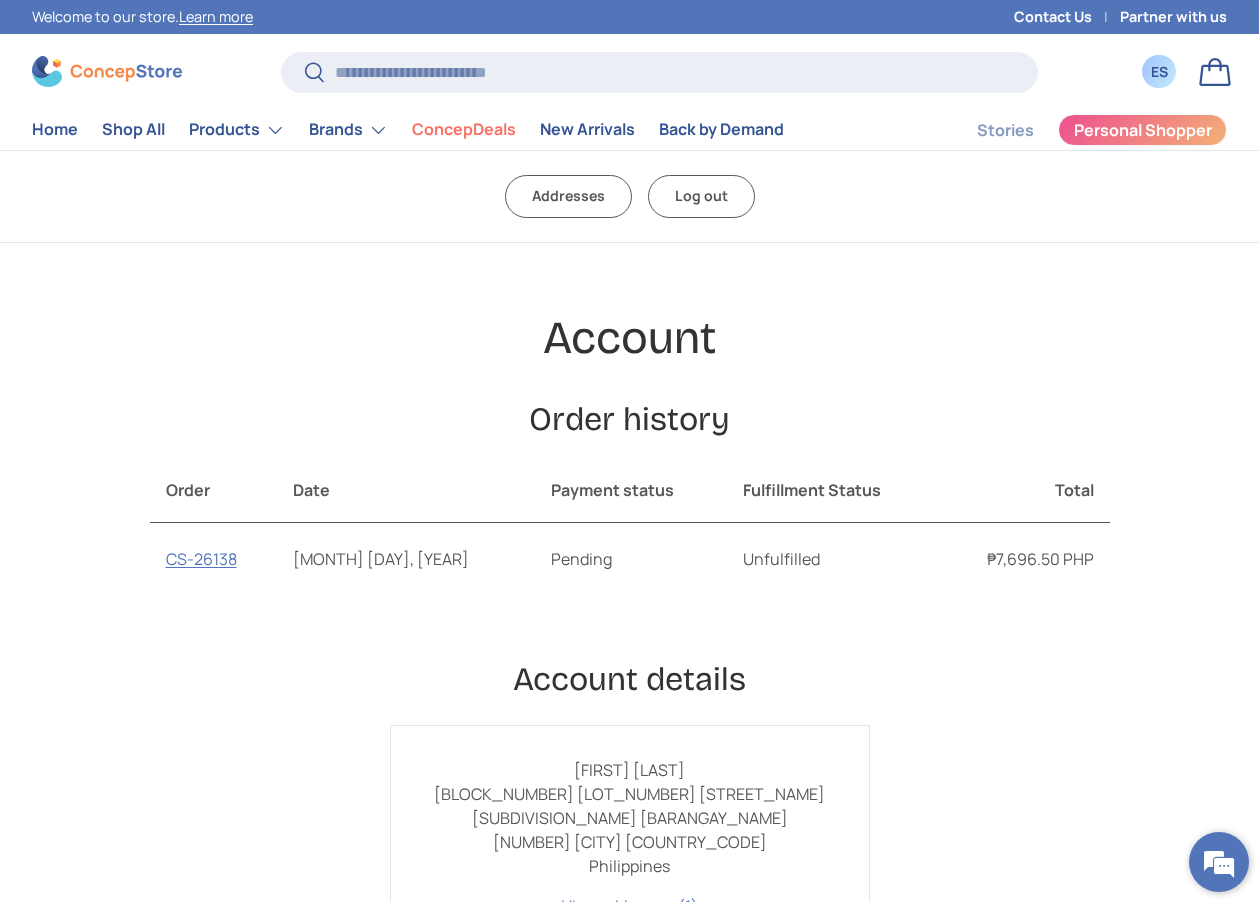 click at bounding box center (1219, 862) 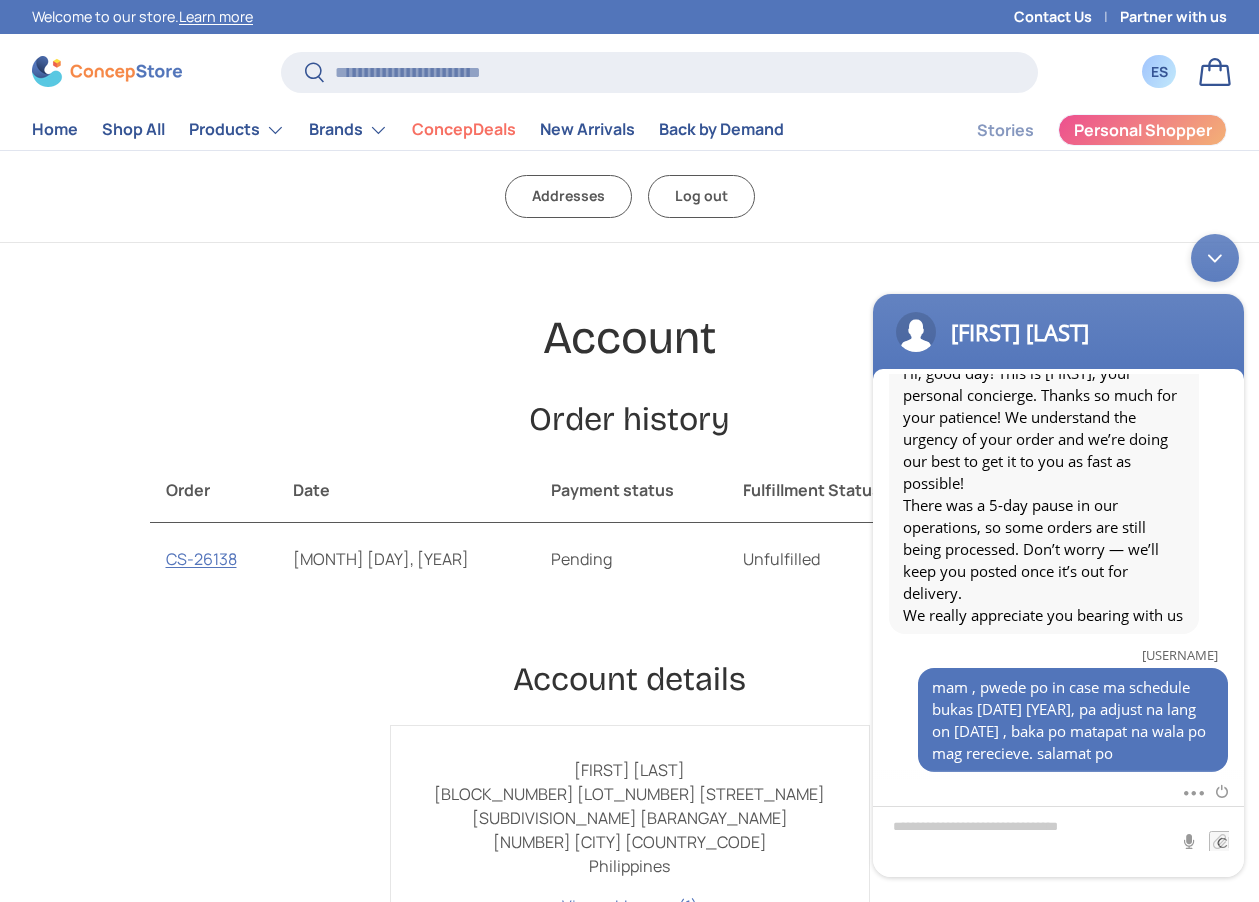 click at bounding box center (1215, 258) 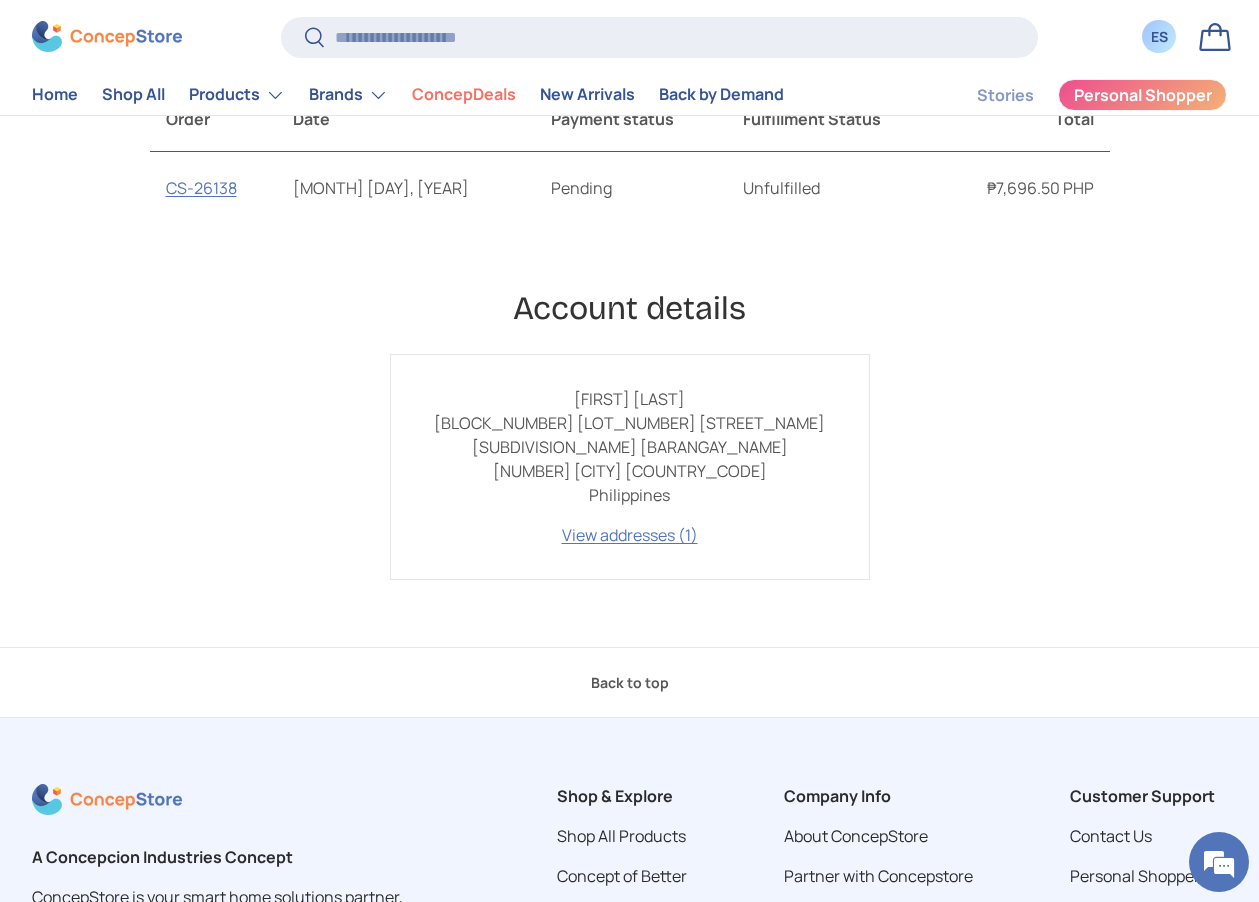 scroll, scrollTop: 375, scrollLeft: 0, axis: vertical 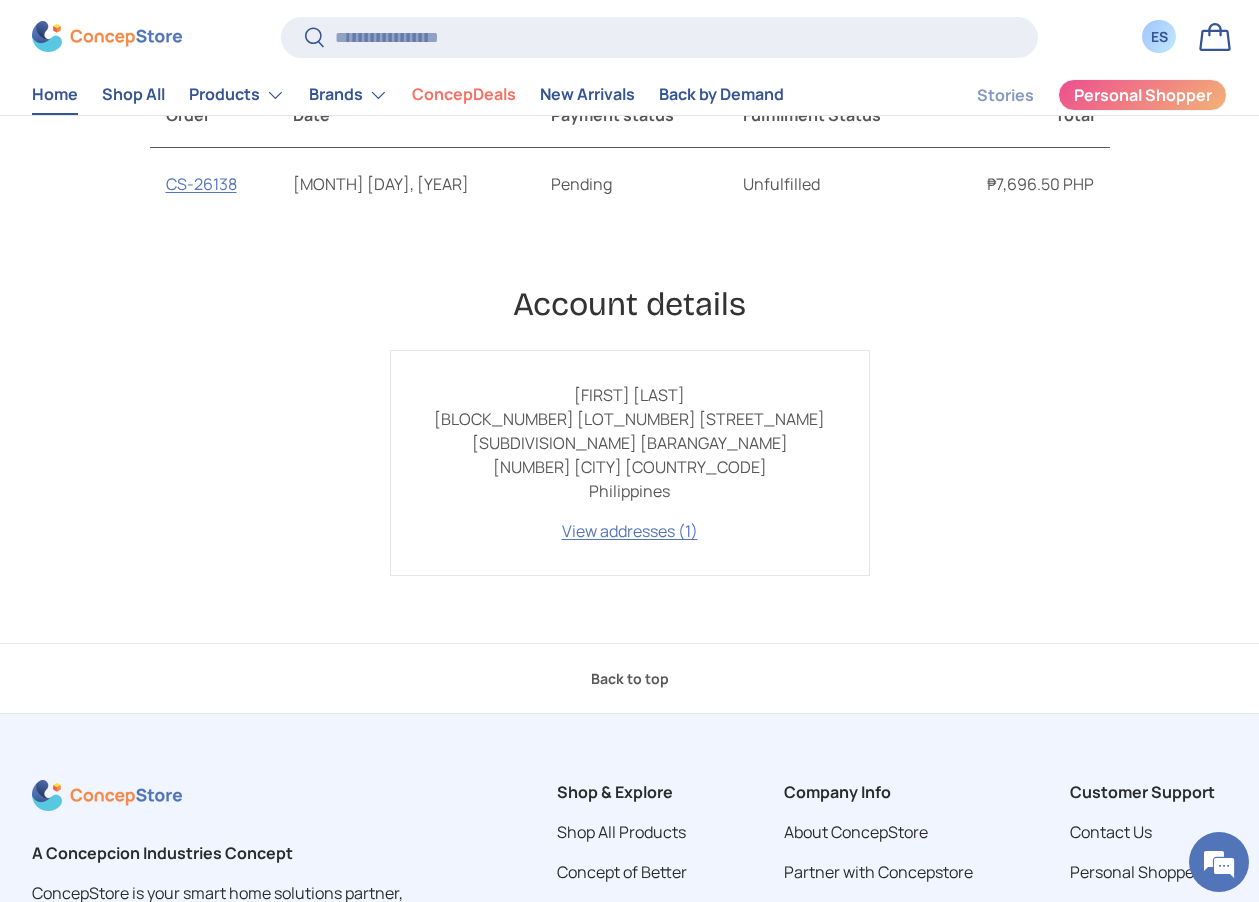 click on "Home" at bounding box center (55, 95) 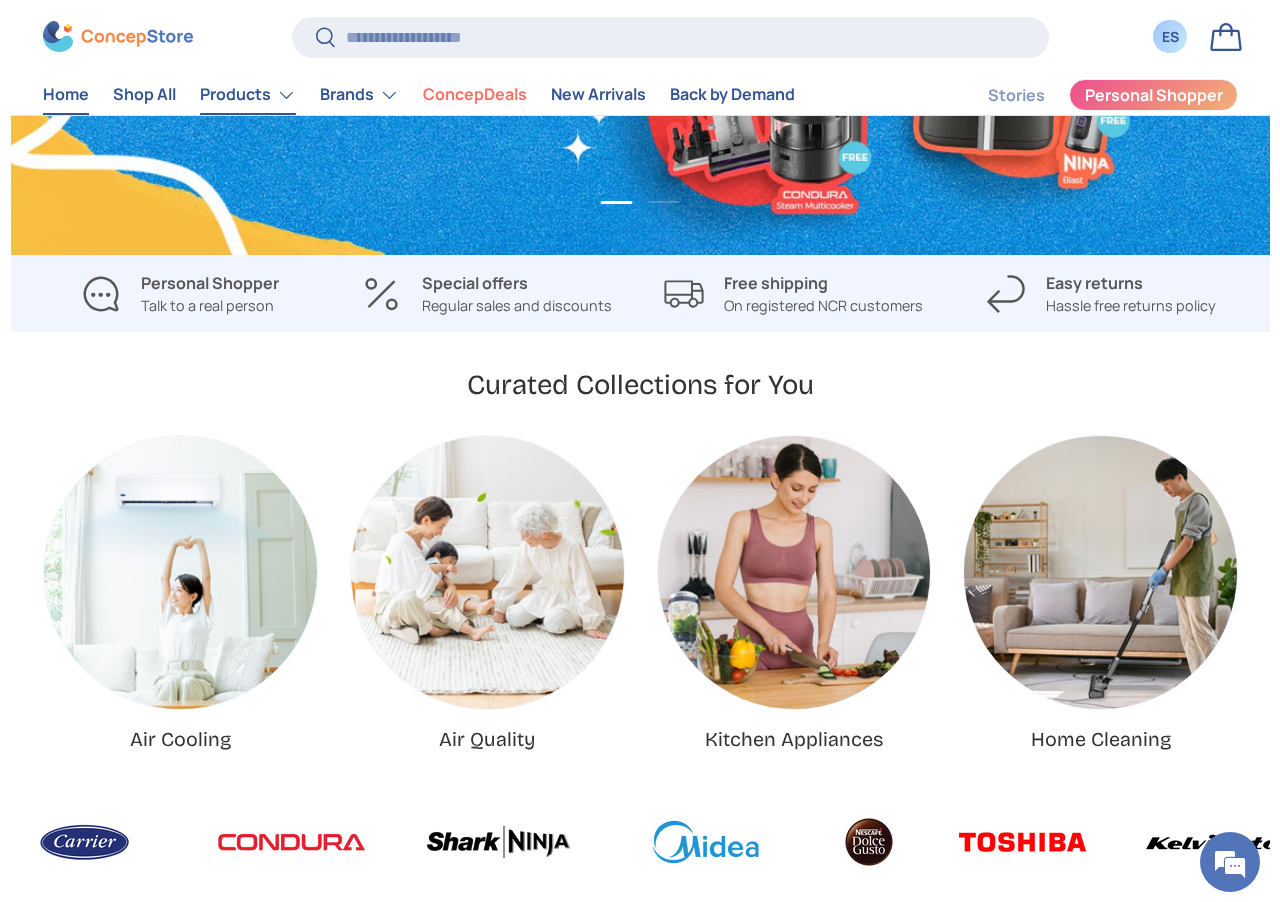 scroll, scrollTop: 0, scrollLeft: 0, axis: both 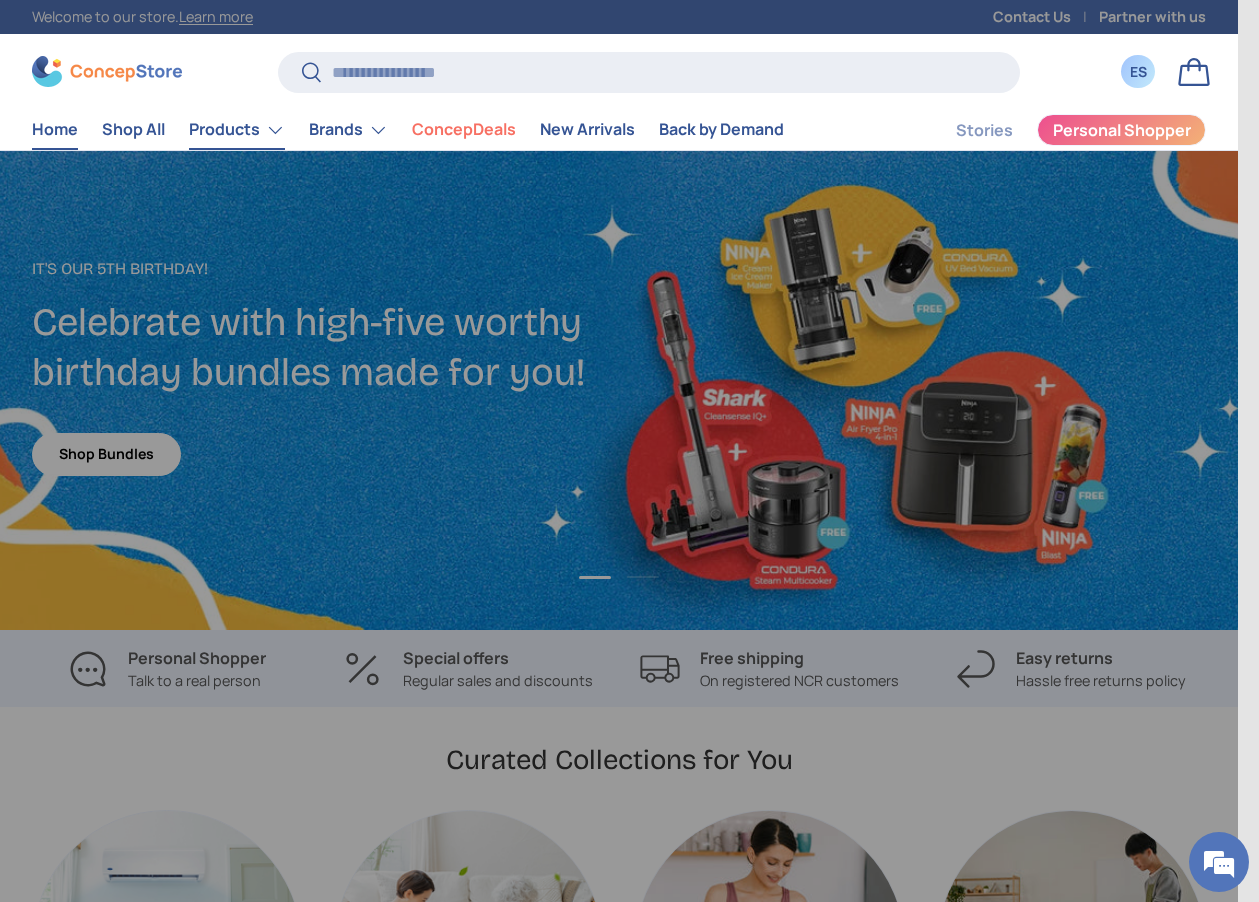 click on "Products" at bounding box center [237, 130] 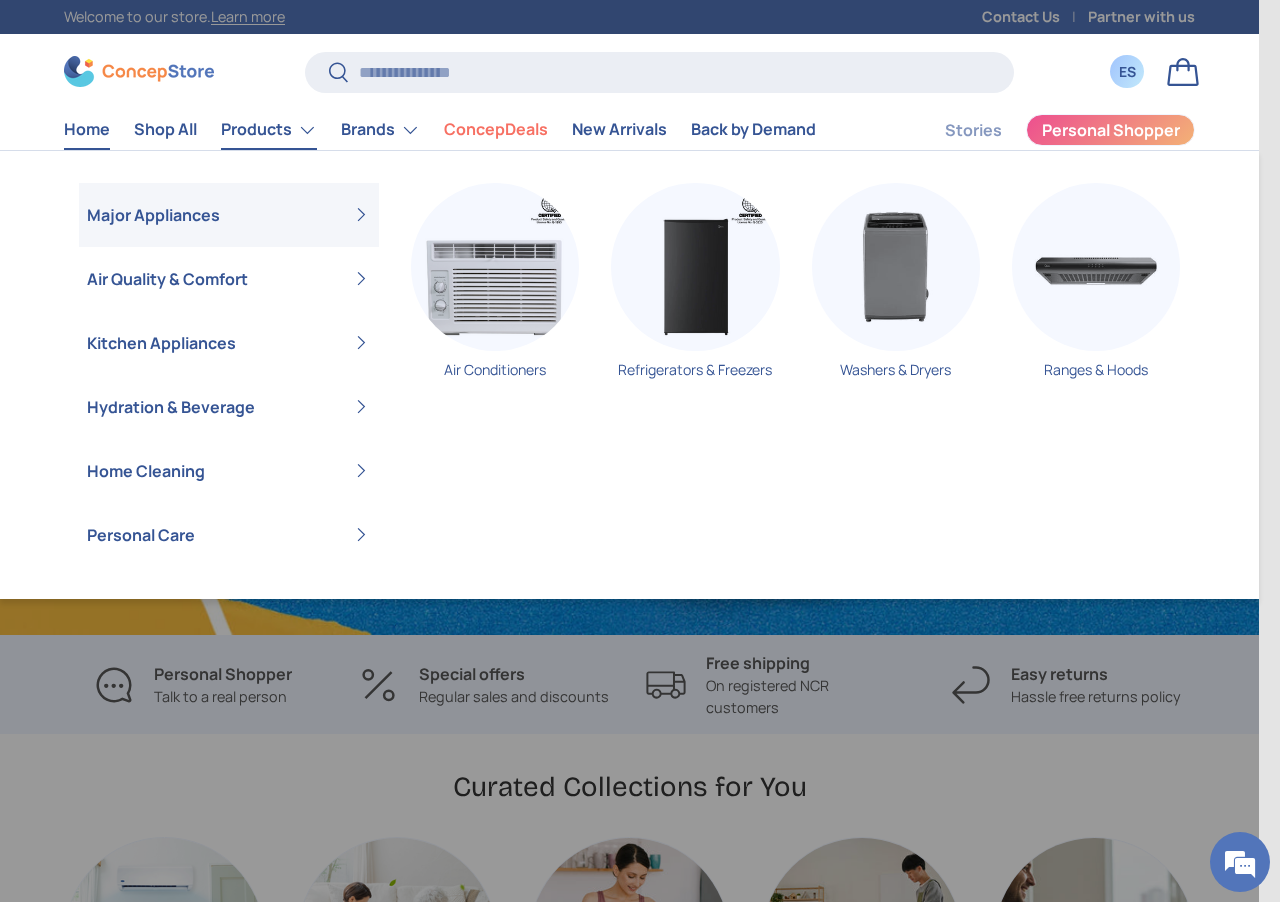 scroll, scrollTop: 5112, scrollLeft: 7596, axis: both 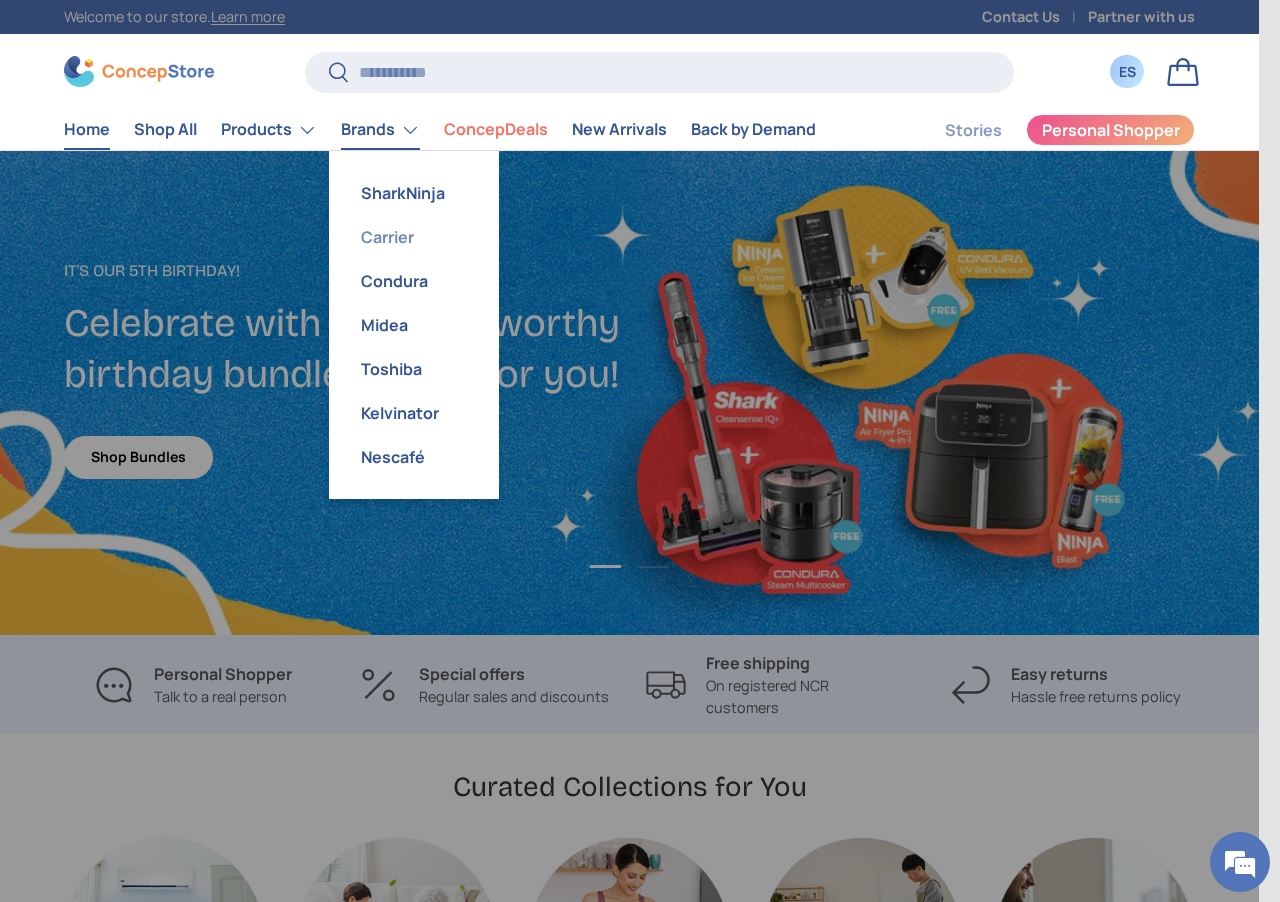 click on "Carrier" at bounding box center (414, 237) 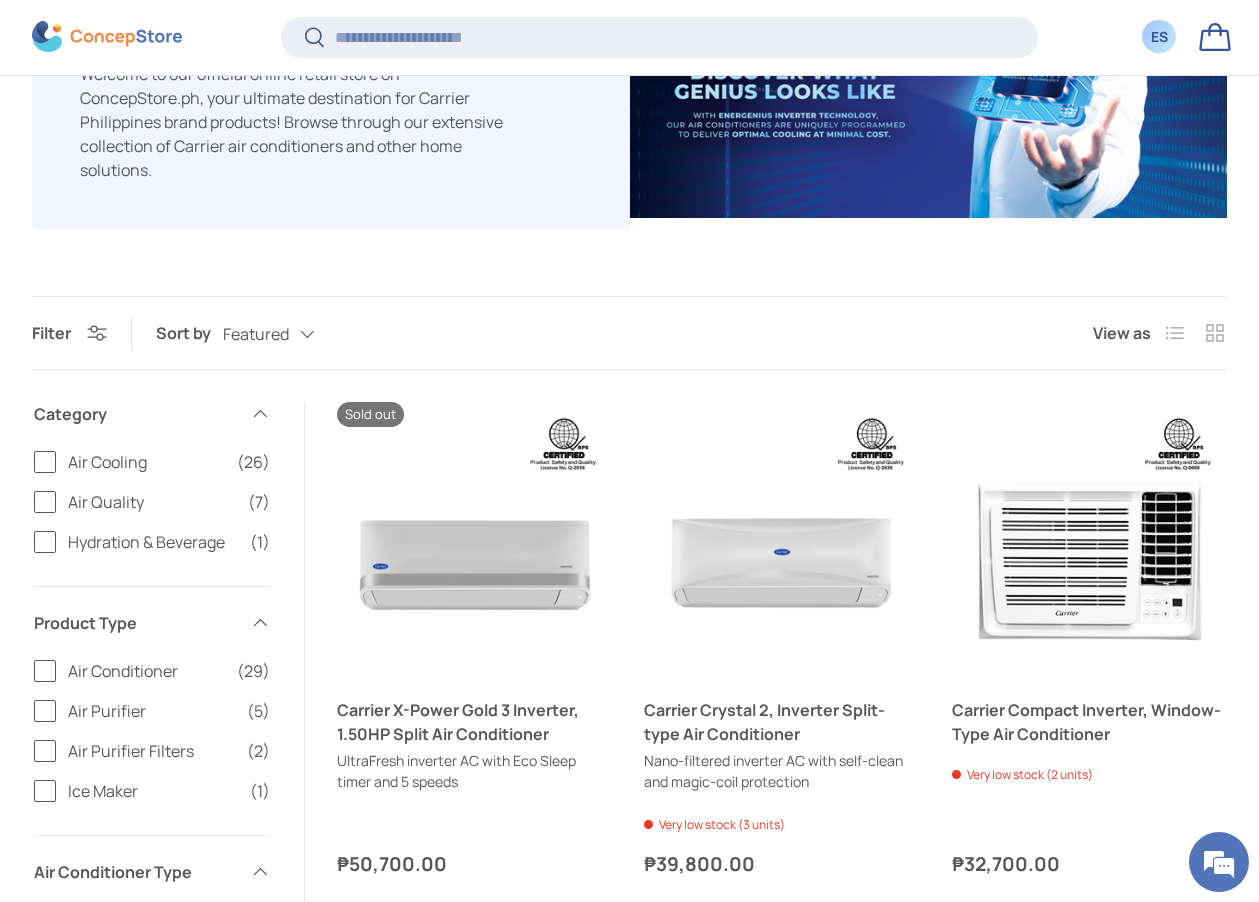 scroll, scrollTop: 871, scrollLeft: 0, axis: vertical 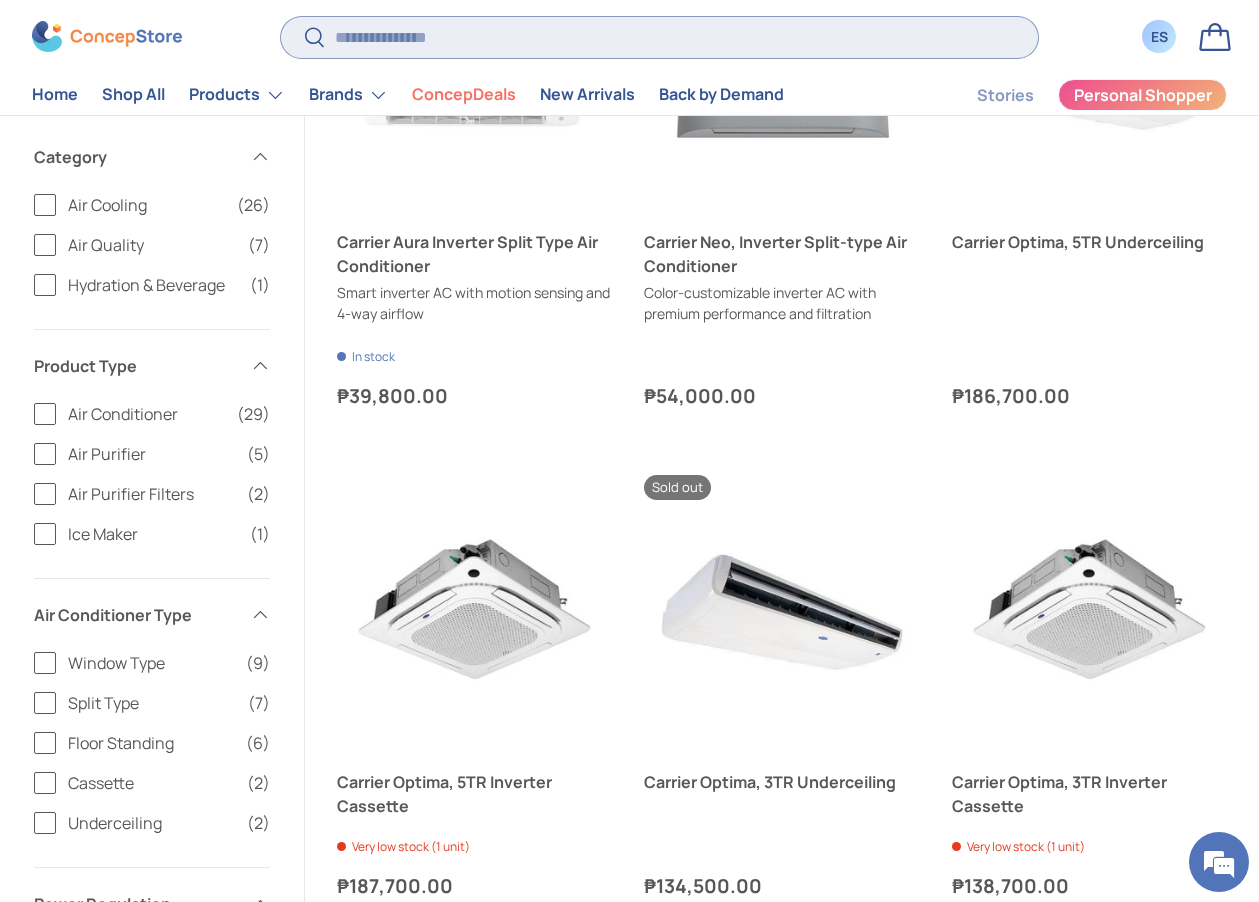 click on "Search" at bounding box center [660, 37] 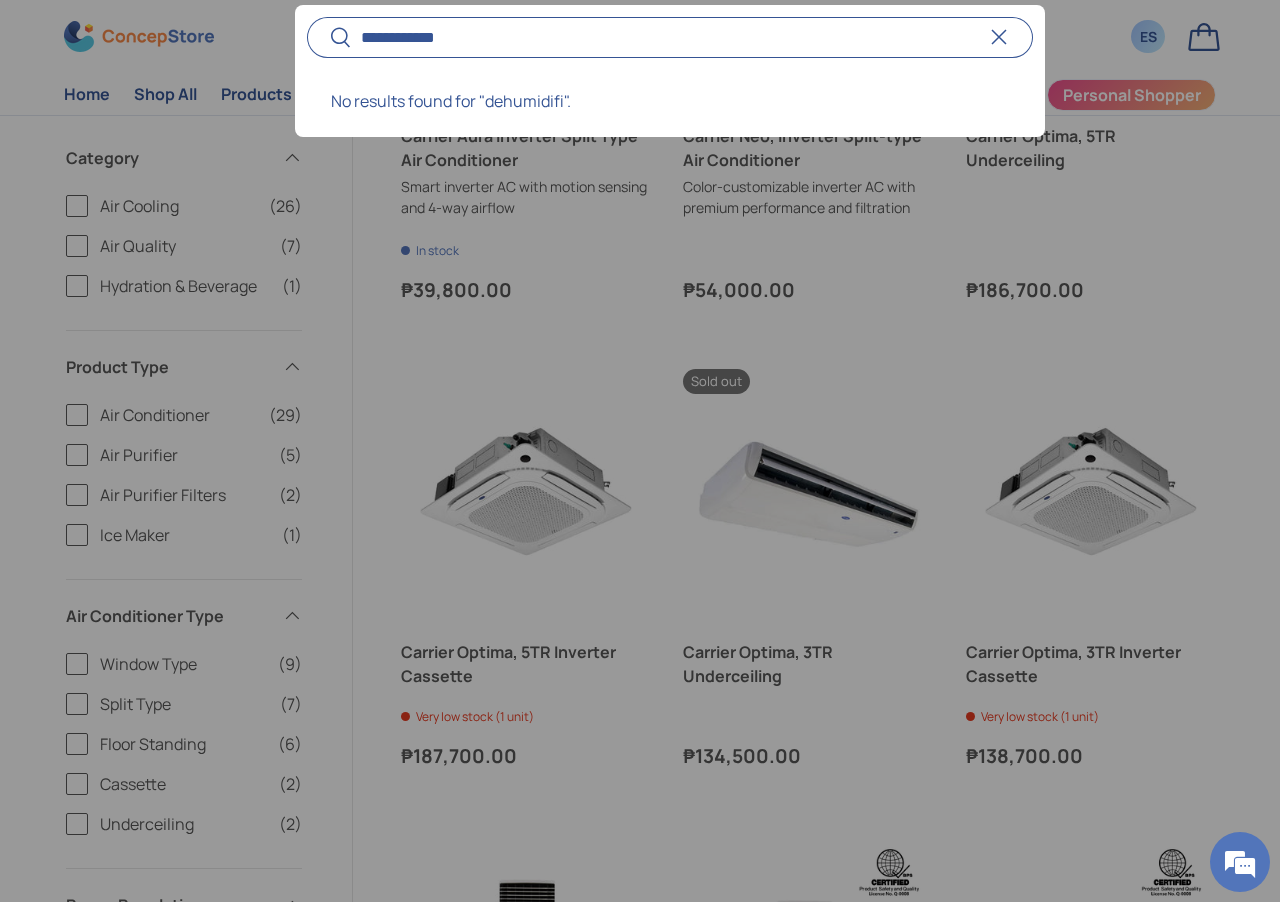 type on "**********" 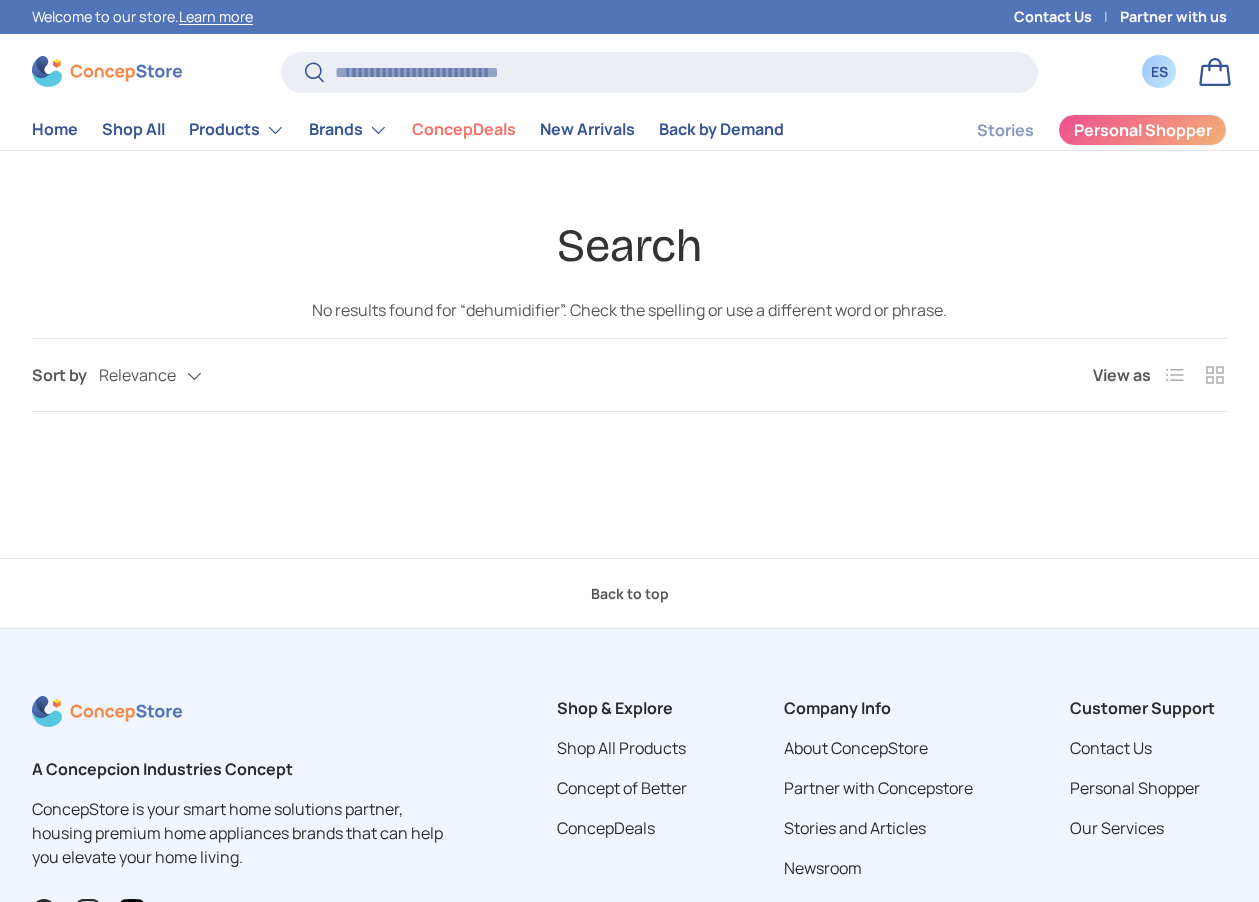 scroll, scrollTop: 0, scrollLeft: 0, axis: both 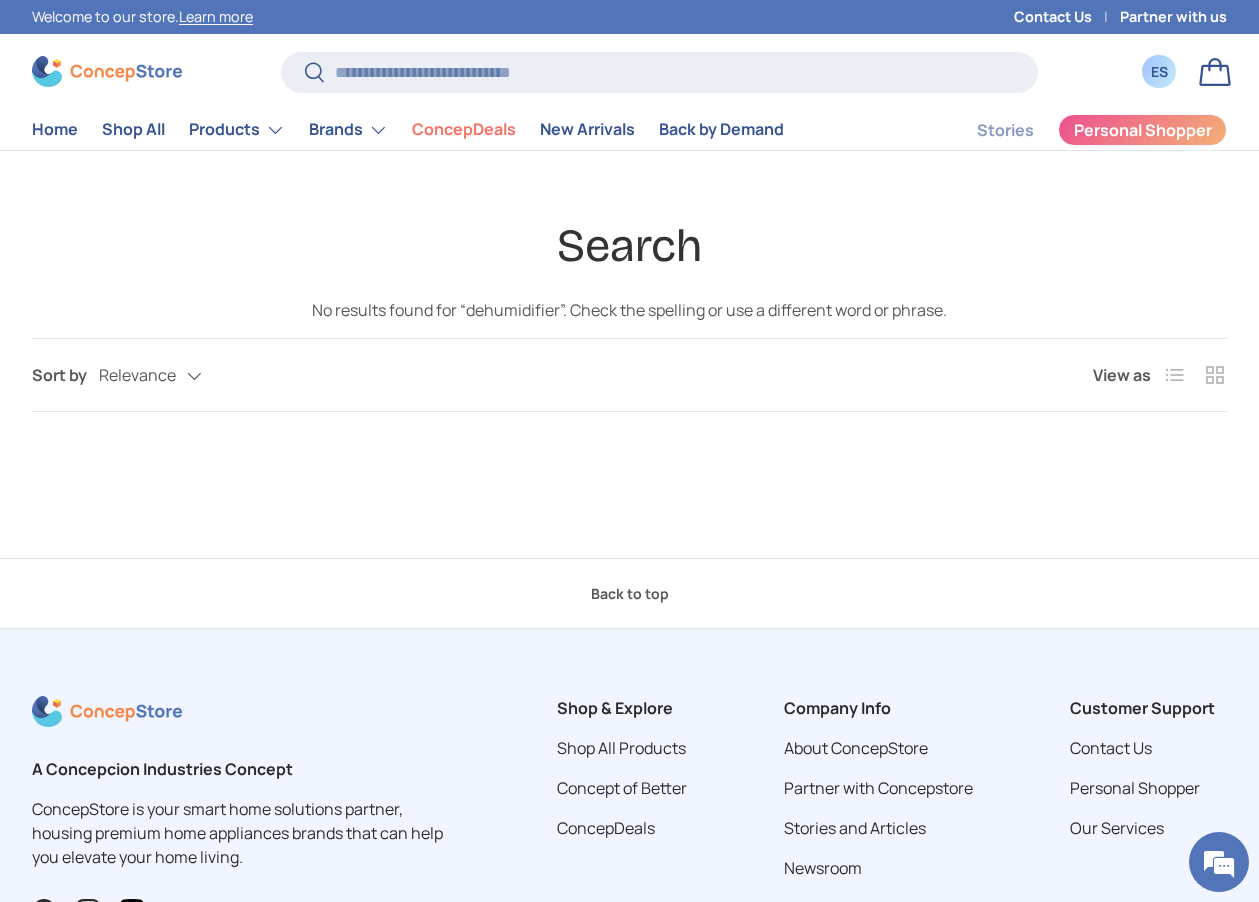 click on "ES" at bounding box center [1158, 71] 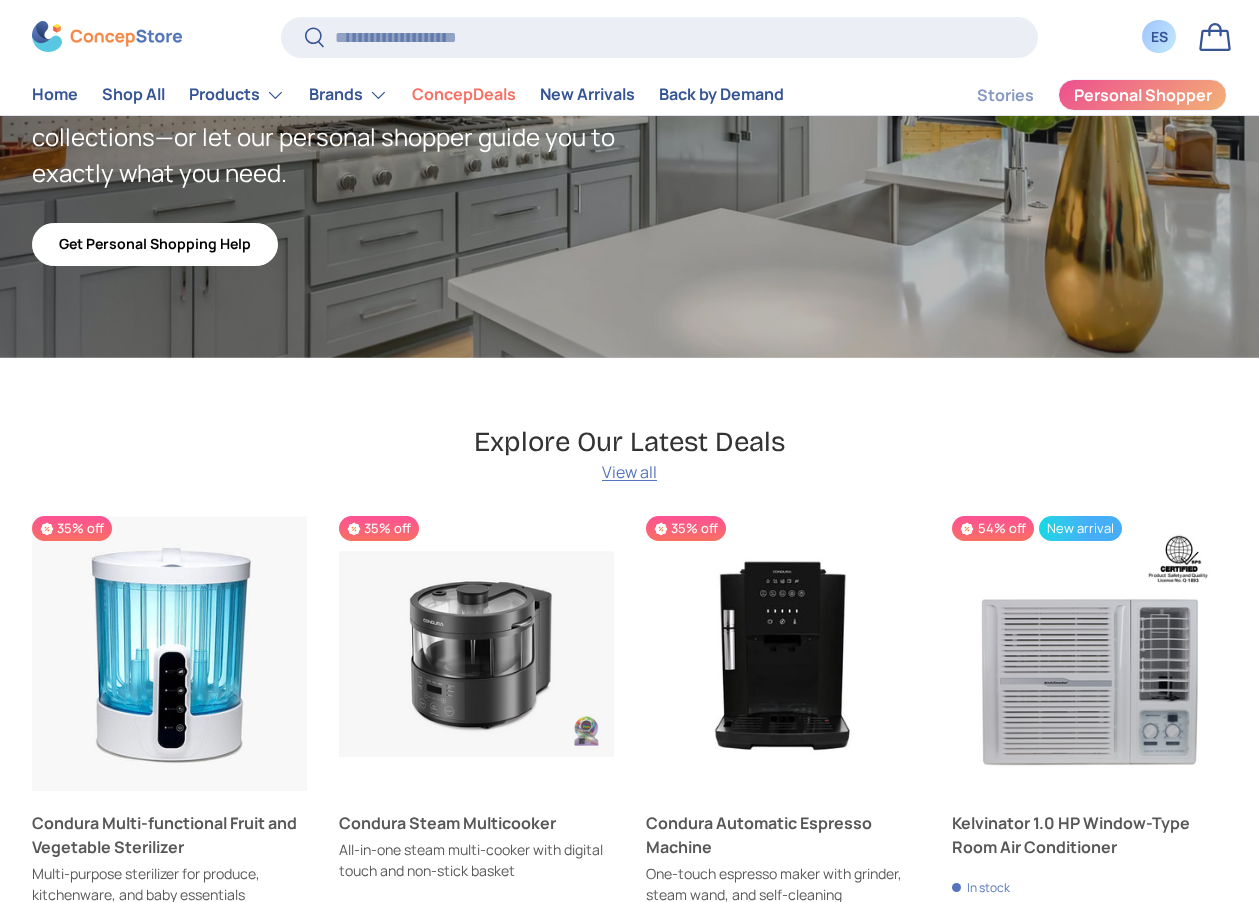 scroll, scrollTop: 500, scrollLeft: 0, axis: vertical 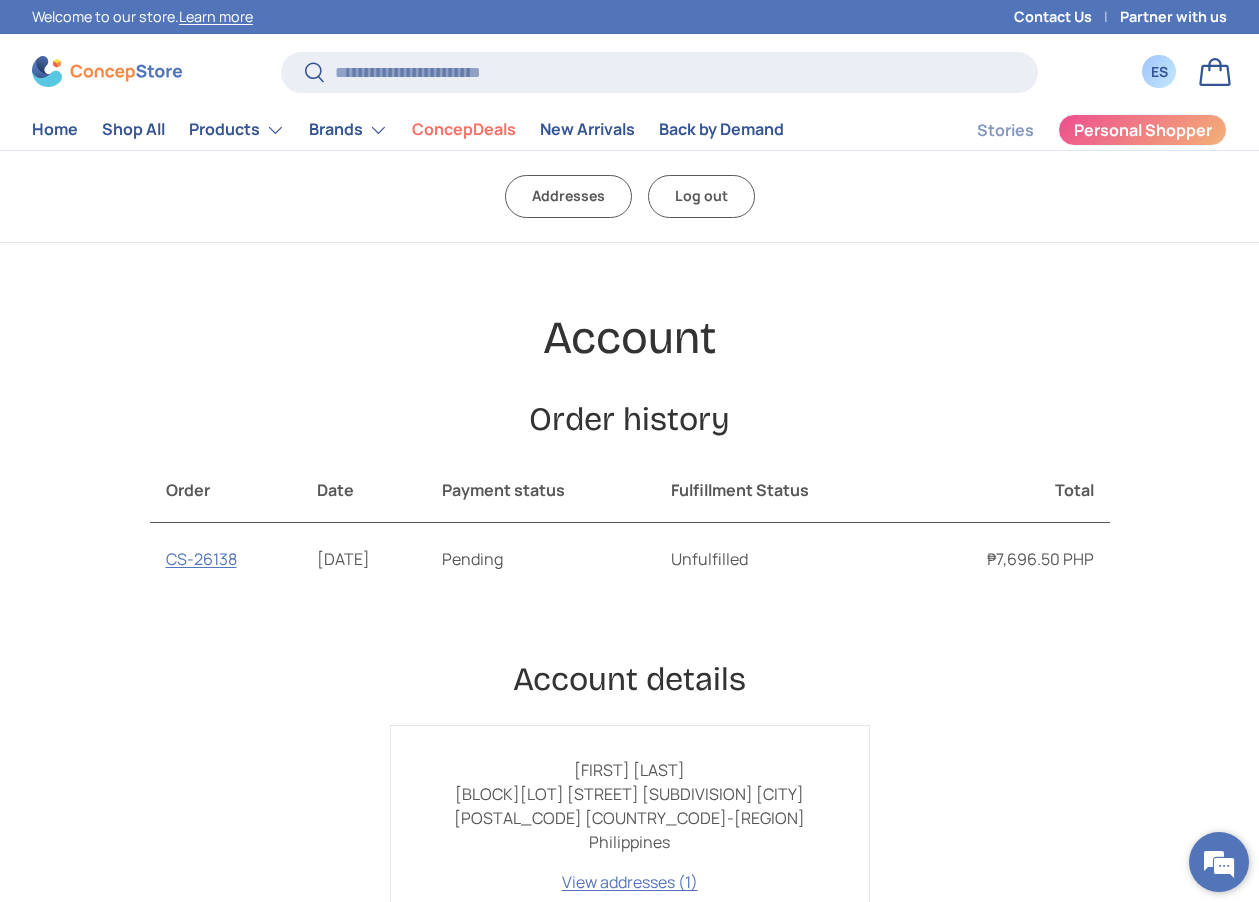 click at bounding box center (1219, 862) 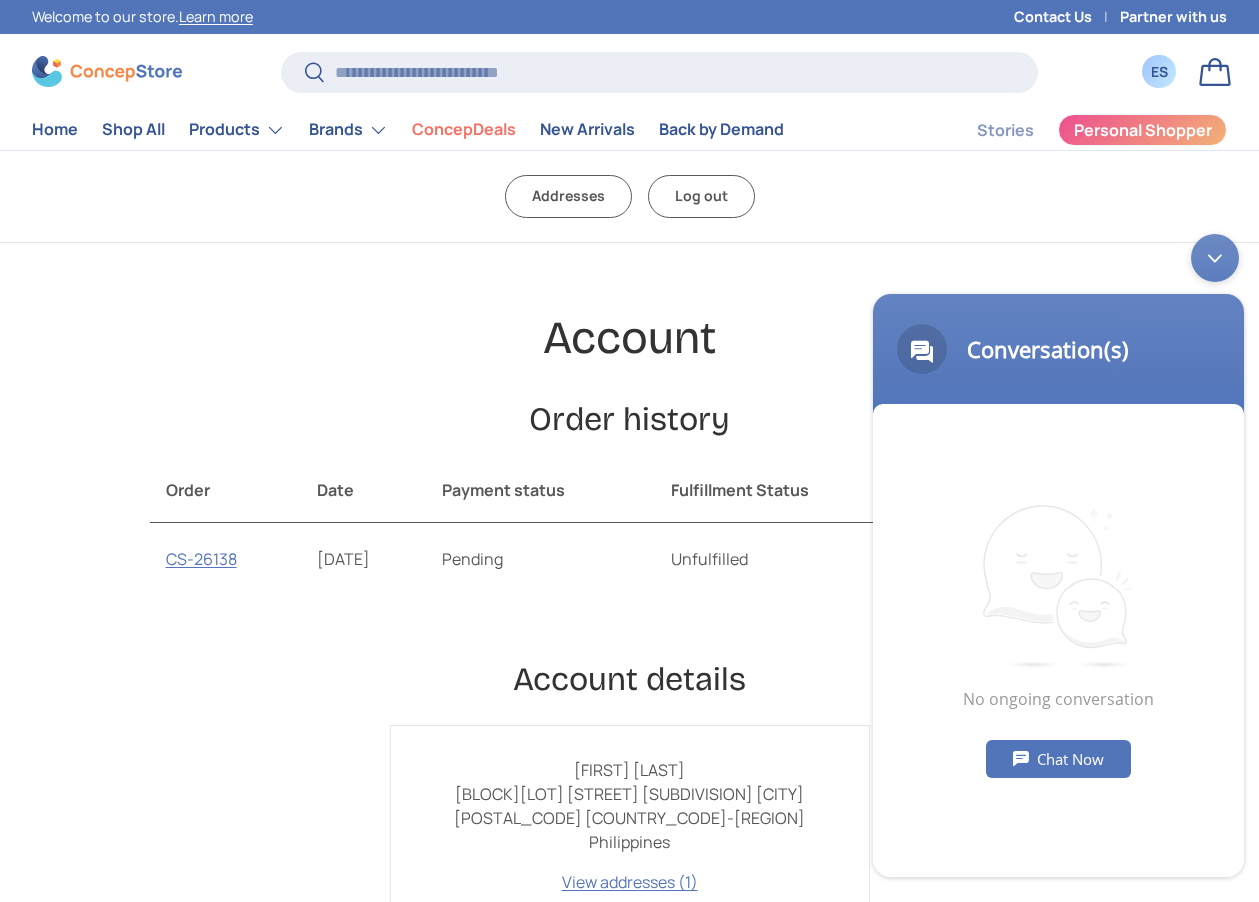 click on "Account
Order history
Order history
Order
Date
Payment status
Fulfillment Status
Total
CS-26138
July 28, 2025
Pending
Unfulfilled
₱7,696.50 PHP
View order
Account details
Edwin Sison Blk12 Lot4a Jasmin St. Bermuda Heights Subd. San Luis  1870 Antipolo PH-RIZ Philippines
View addresses (1)" at bounding box center [629, 618] 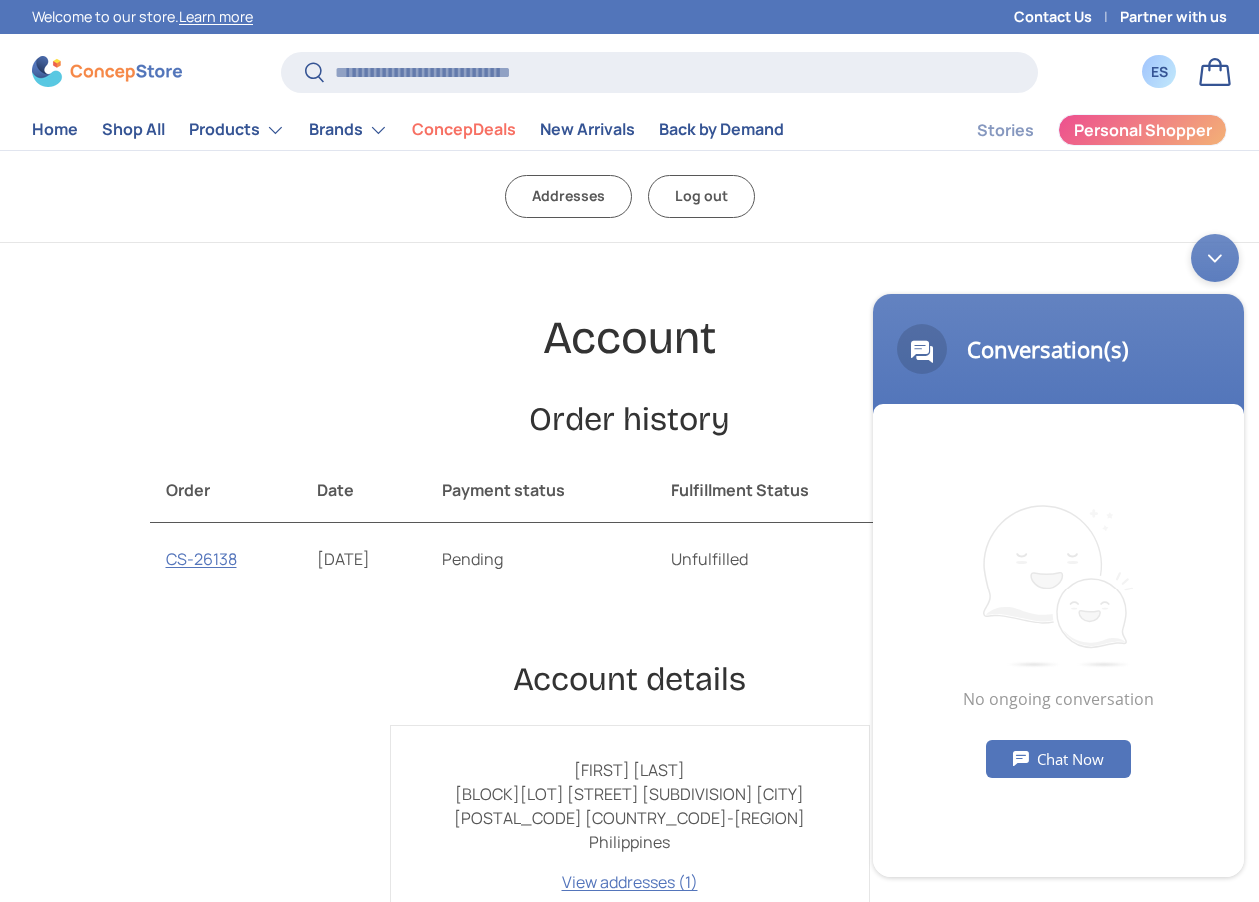 drag, startPoint x: 1212, startPoint y: 256, endPoint x: 2043, endPoint y: 438, distance: 850.6968 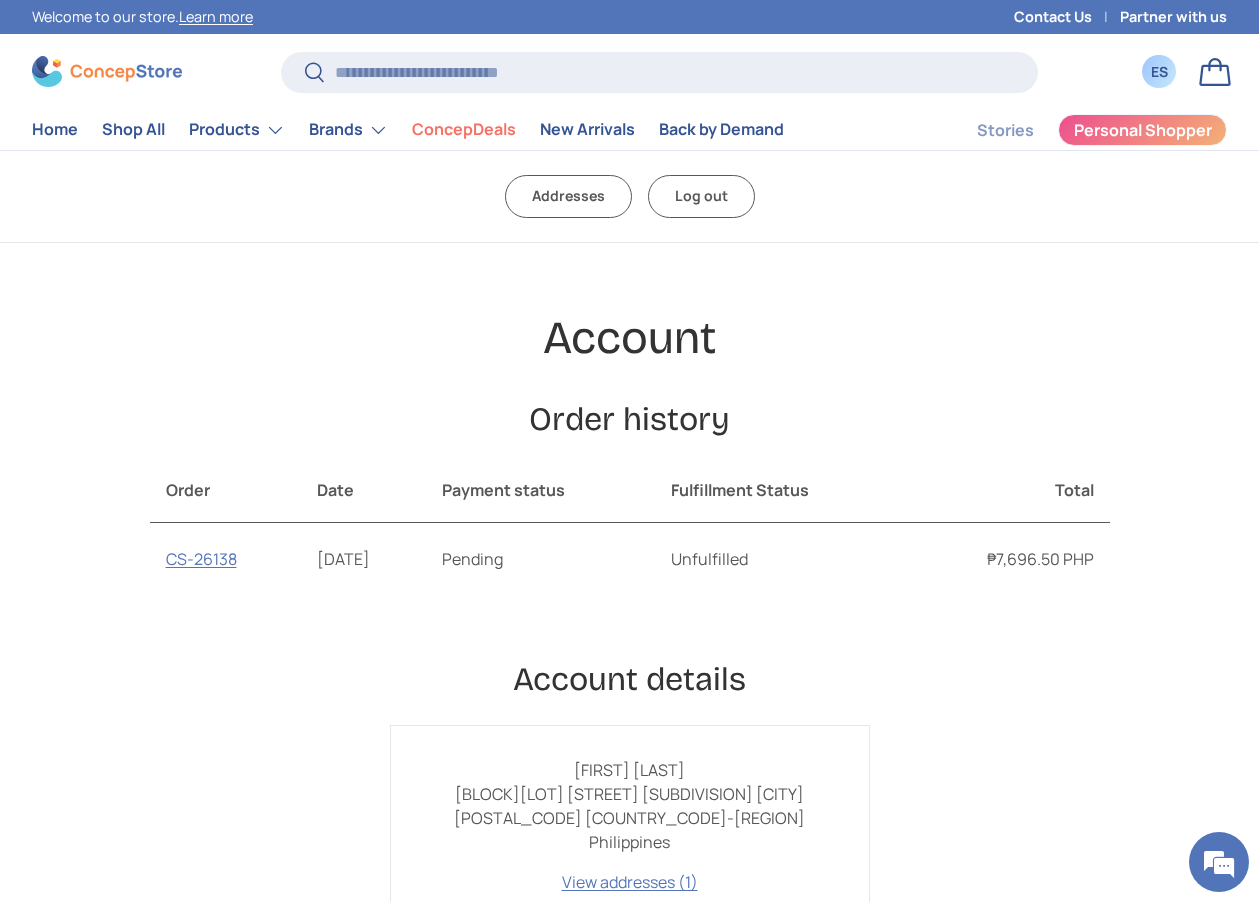 click on "ES" at bounding box center (1159, 71) 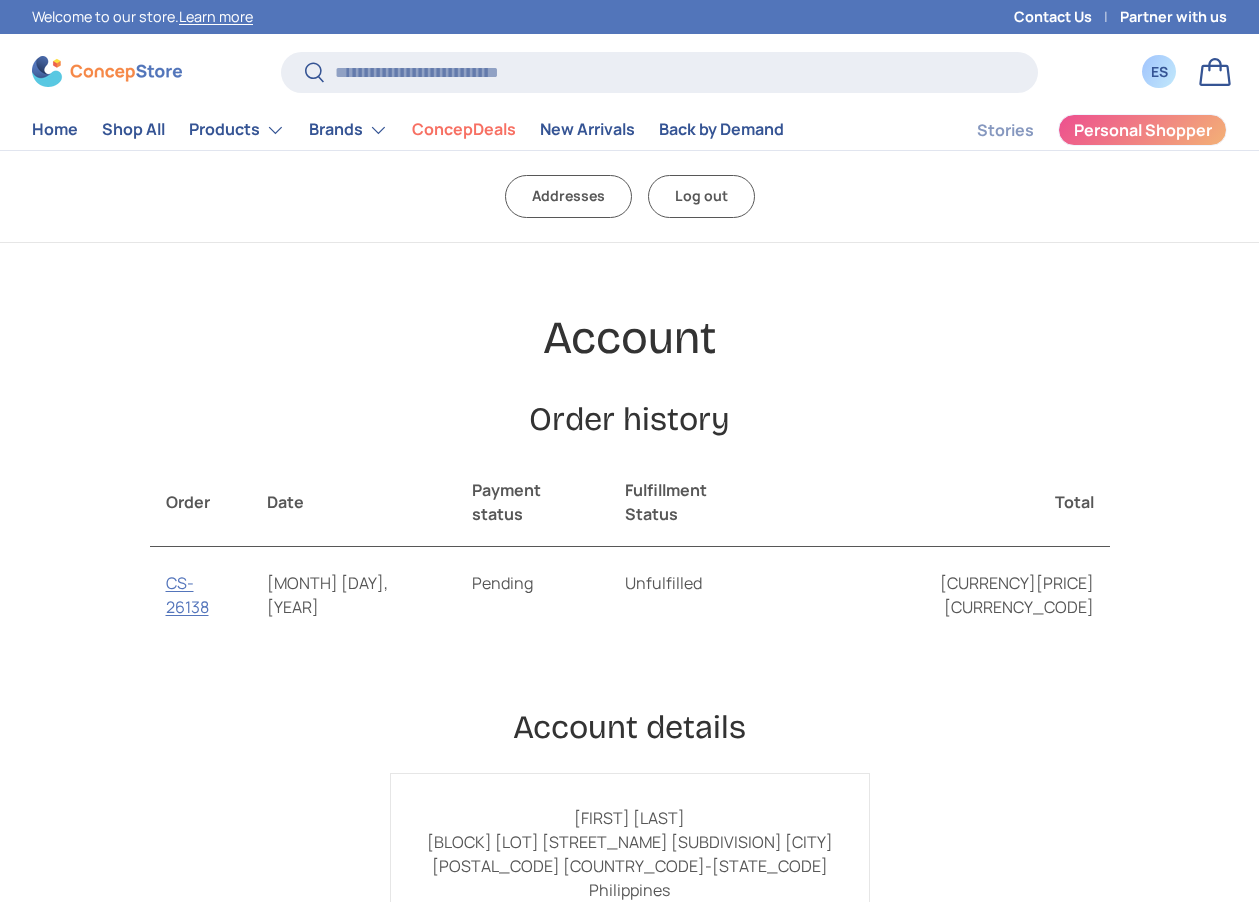 scroll, scrollTop: 0, scrollLeft: 0, axis: both 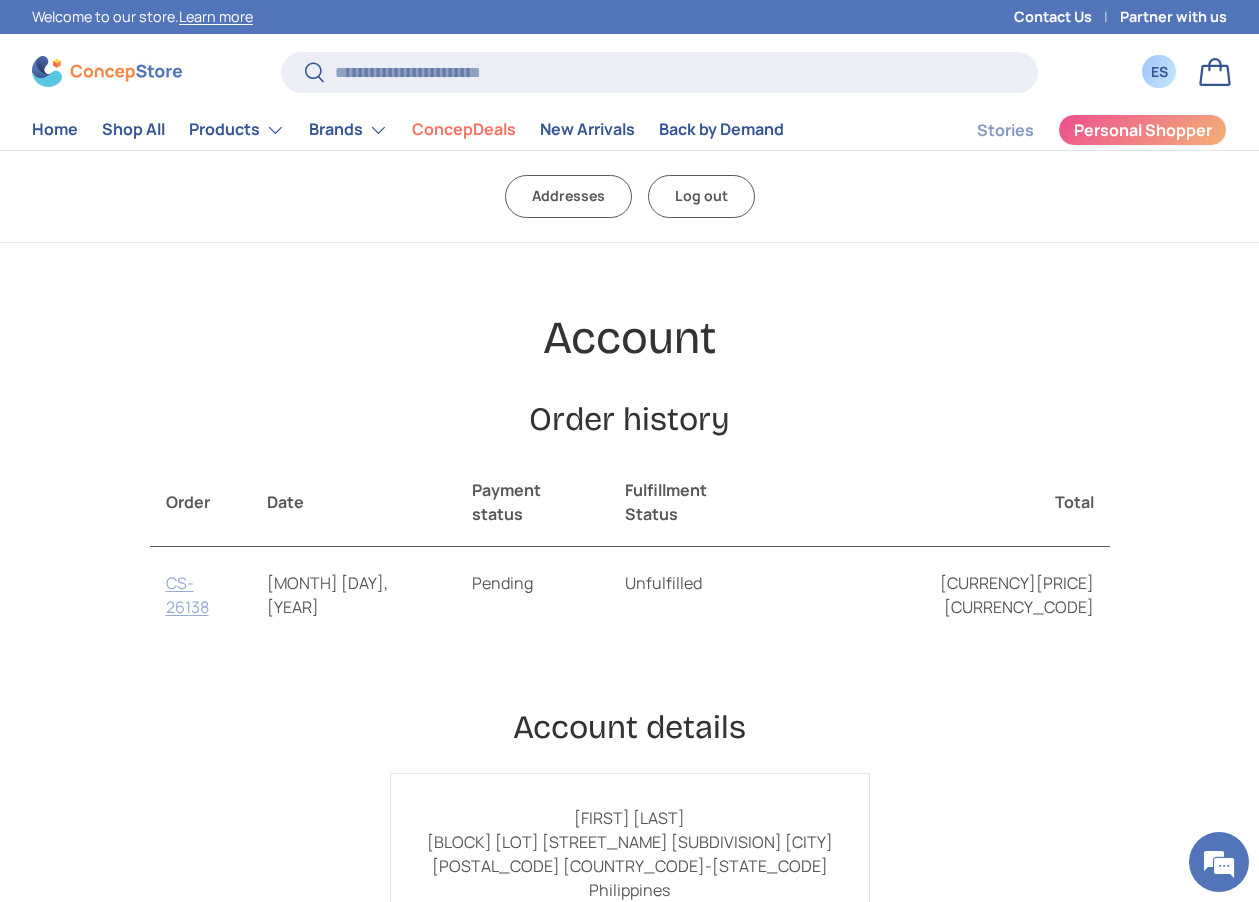 click on "CS-26138" at bounding box center (187, 595) 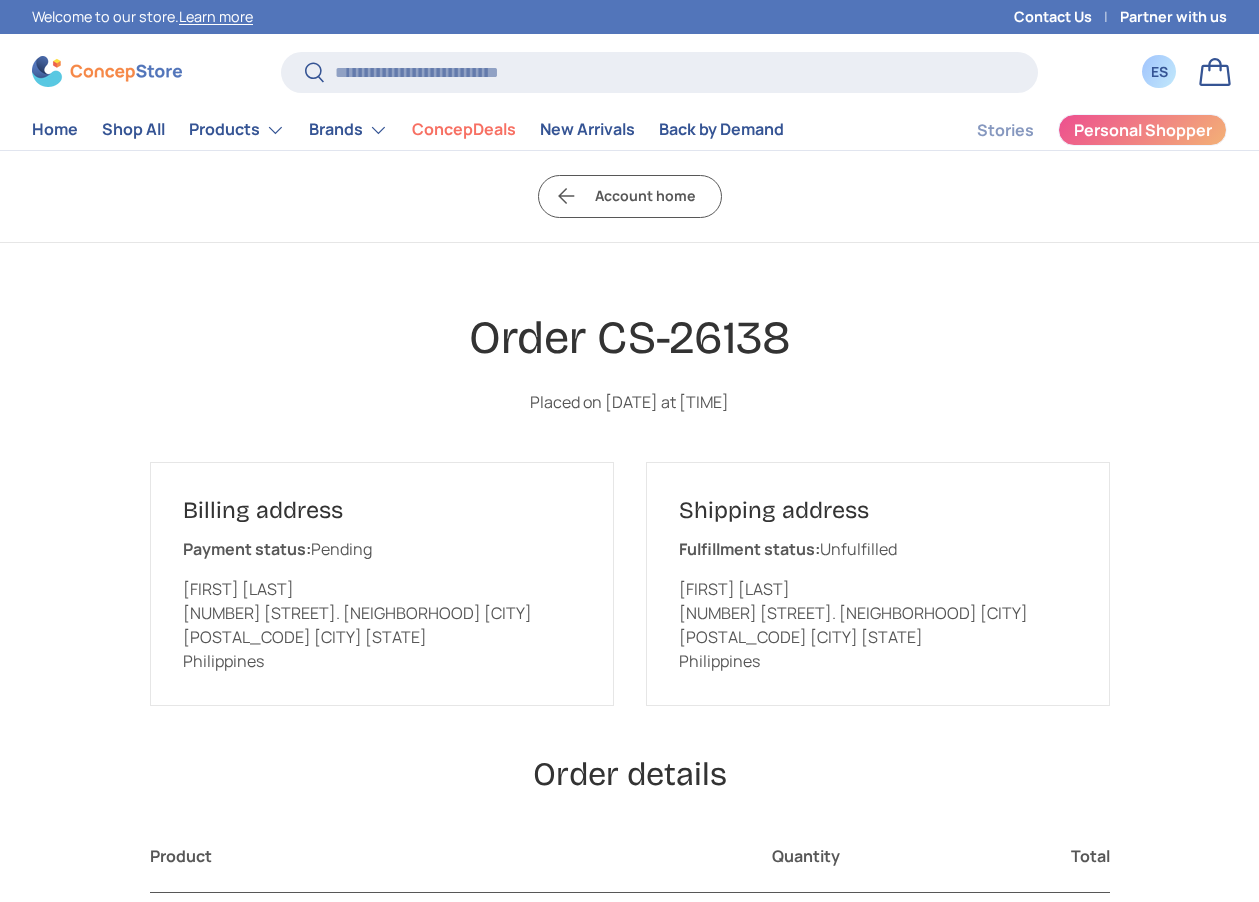 scroll, scrollTop: 0, scrollLeft: 0, axis: both 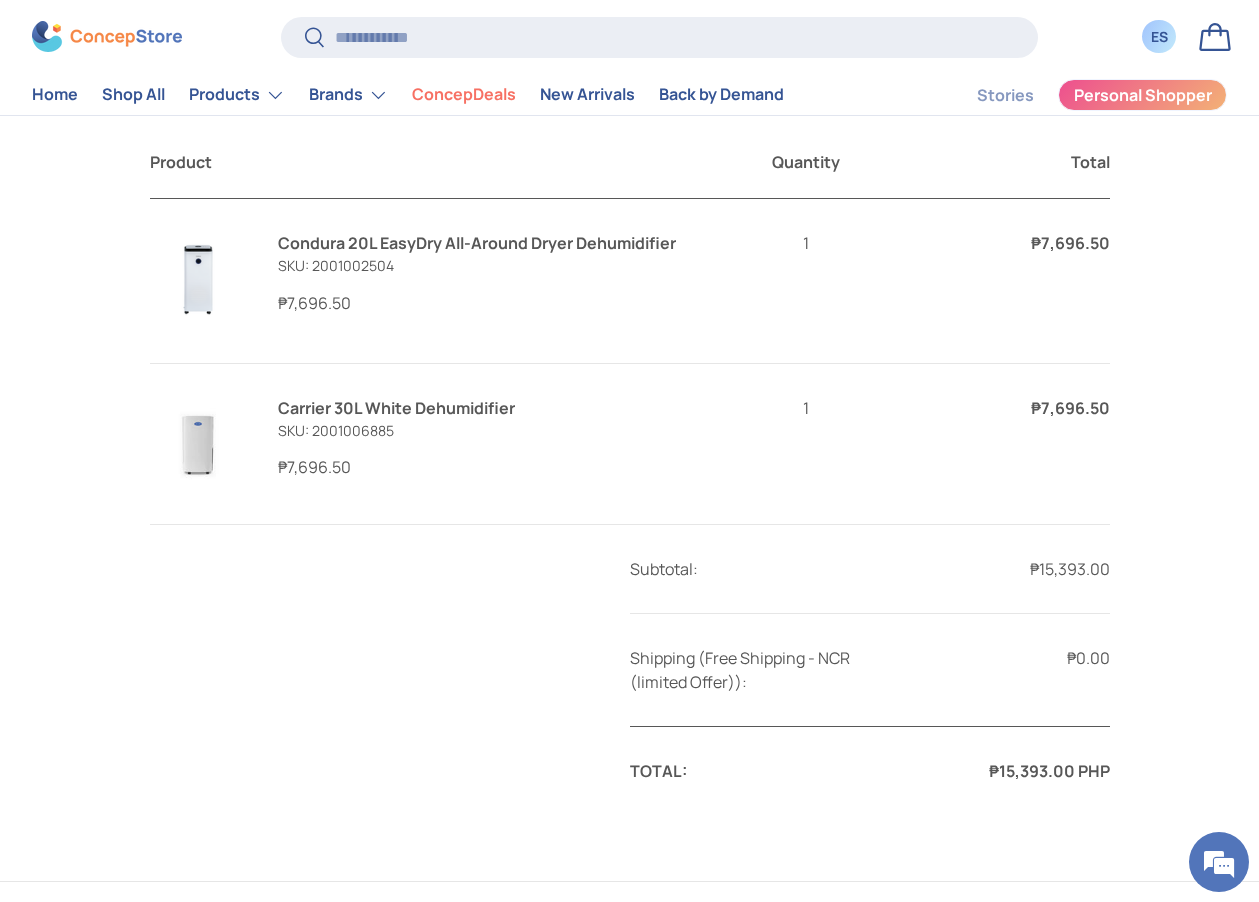 click on "Condura 20L EasyDry All-Around Dryer Dehumidifier" at bounding box center (477, 243) 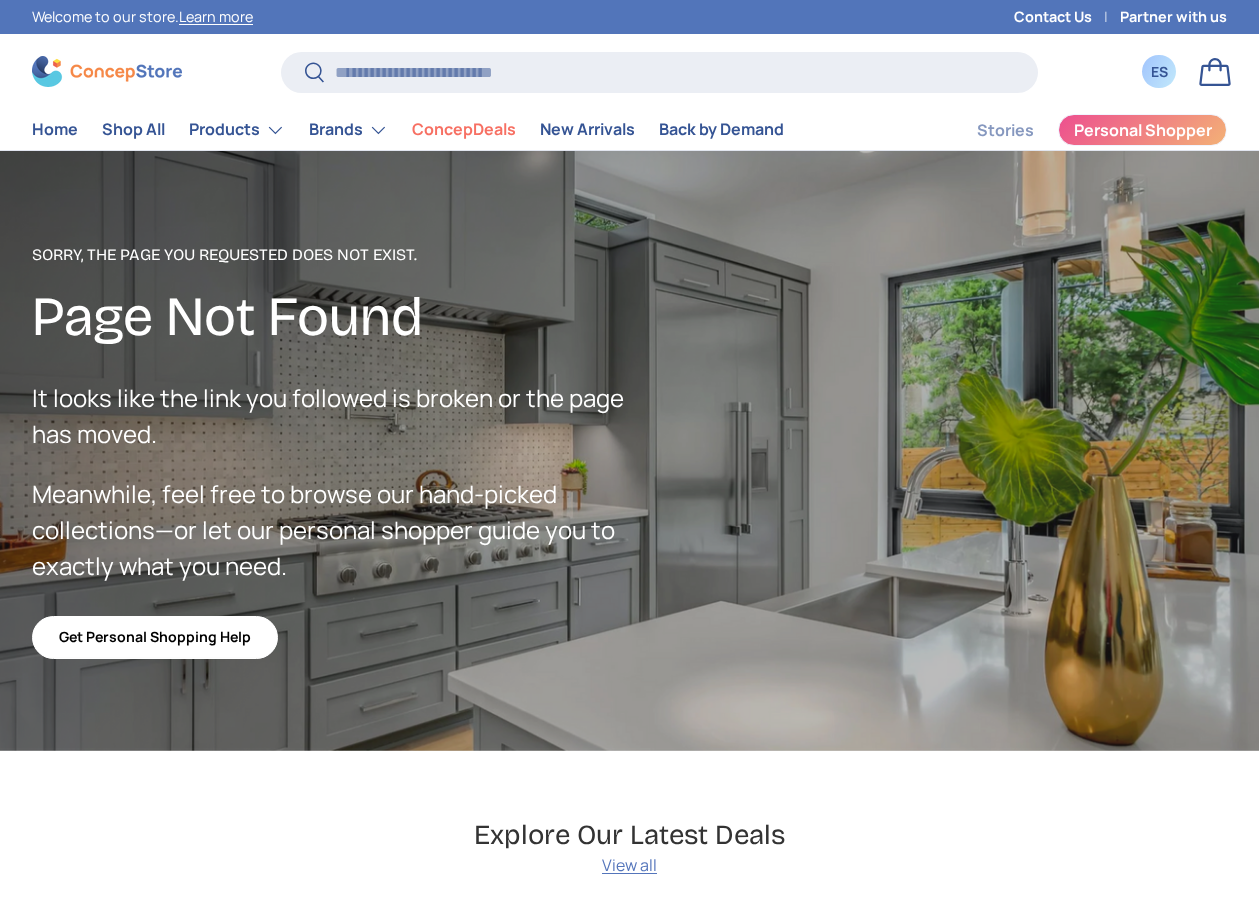 scroll, scrollTop: 0, scrollLeft: 0, axis: both 